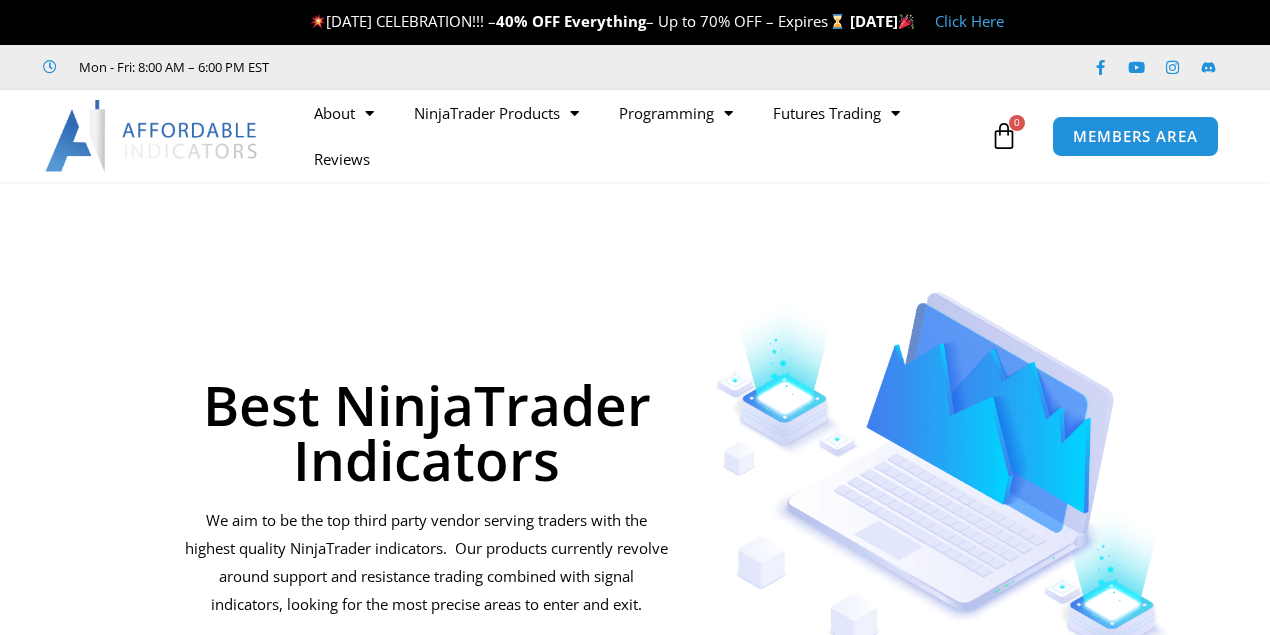 scroll, scrollTop: 0, scrollLeft: 0, axis: both 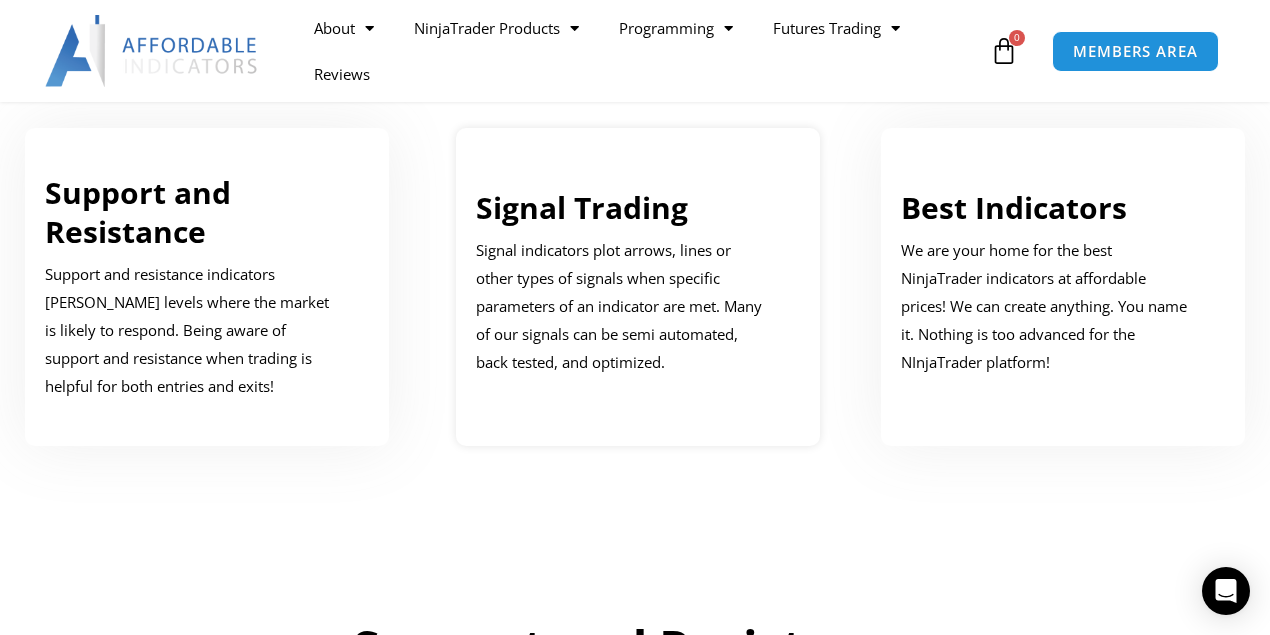 click on "Signal indicators plot arrows, lines or other types of signals when specific parameters of an indicator are met. Many of our signals can be semi automated, back tested, and optimized." at bounding box center (623, 306) 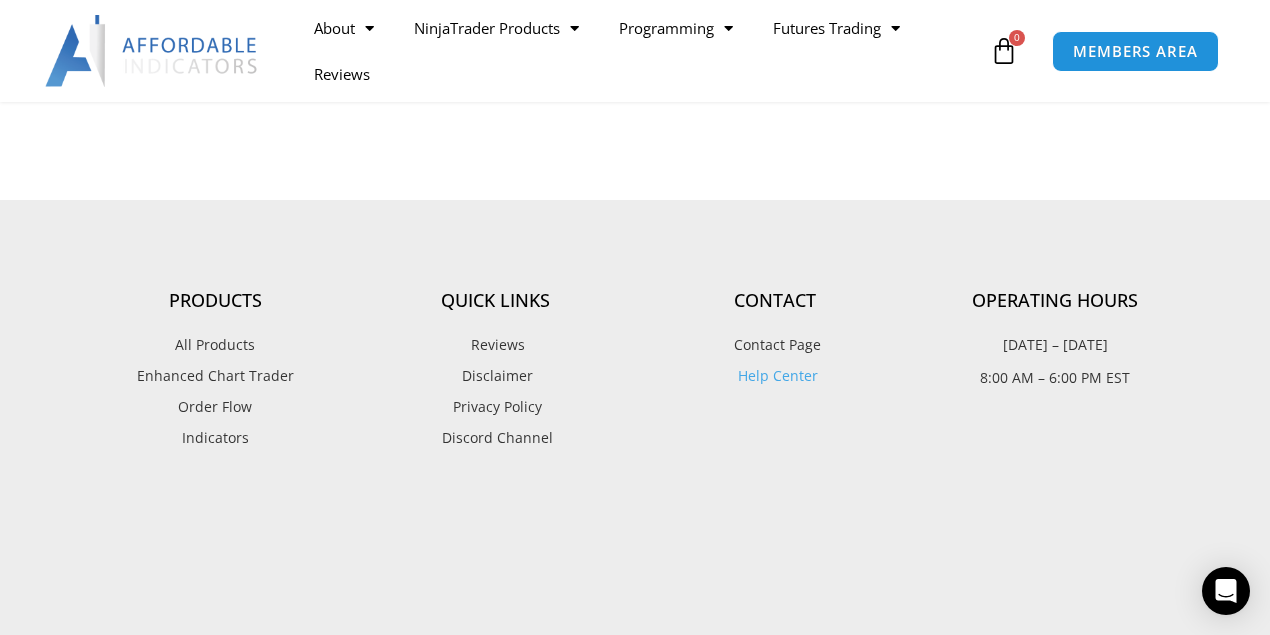 scroll, scrollTop: 4928, scrollLeft: 0, axis: vertical 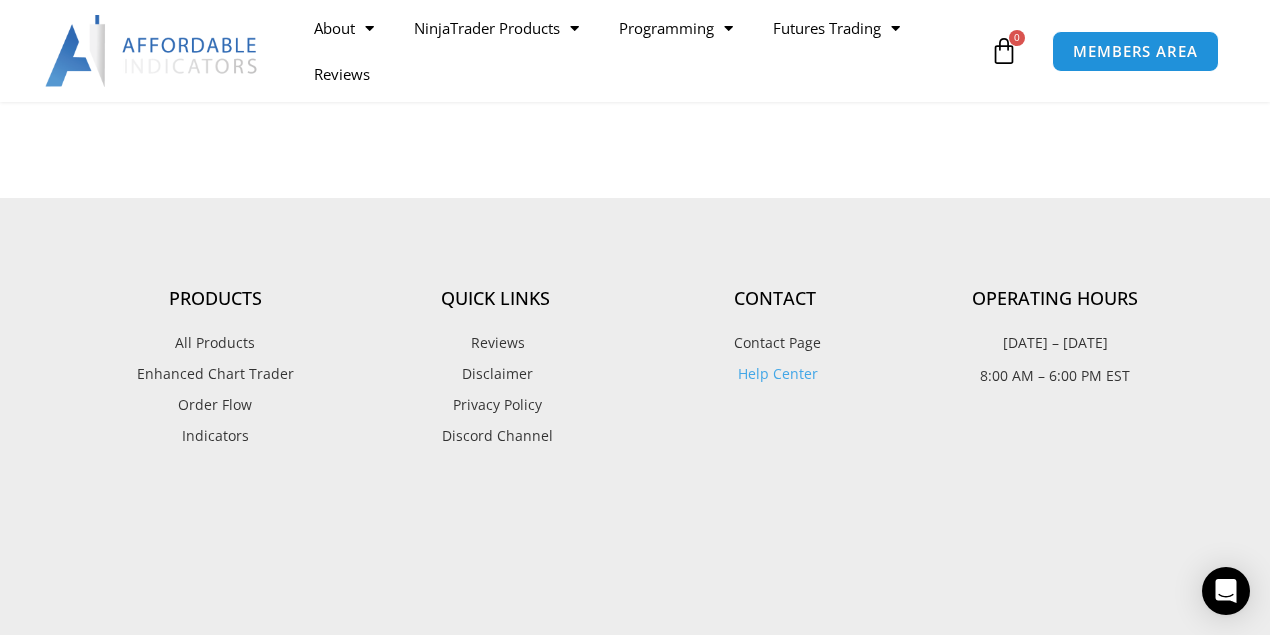 click on "Indicators" at bounding box center (215, 436) 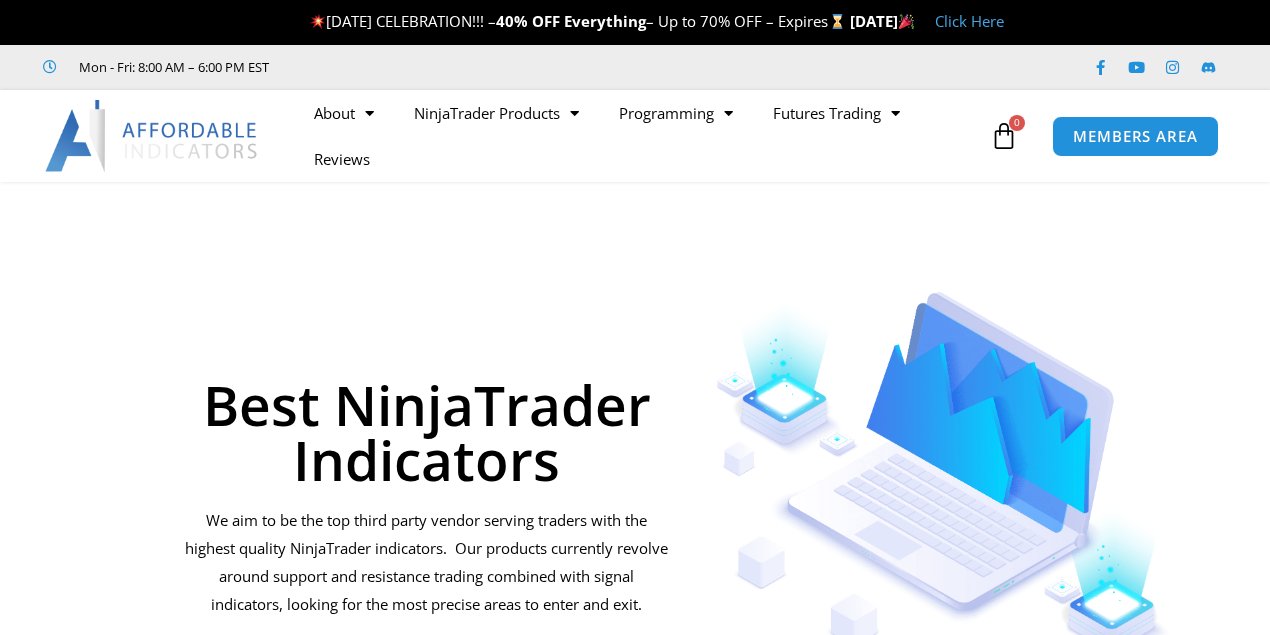 scroll, scrollTop: 0, scrollLeft: 0, axis: both 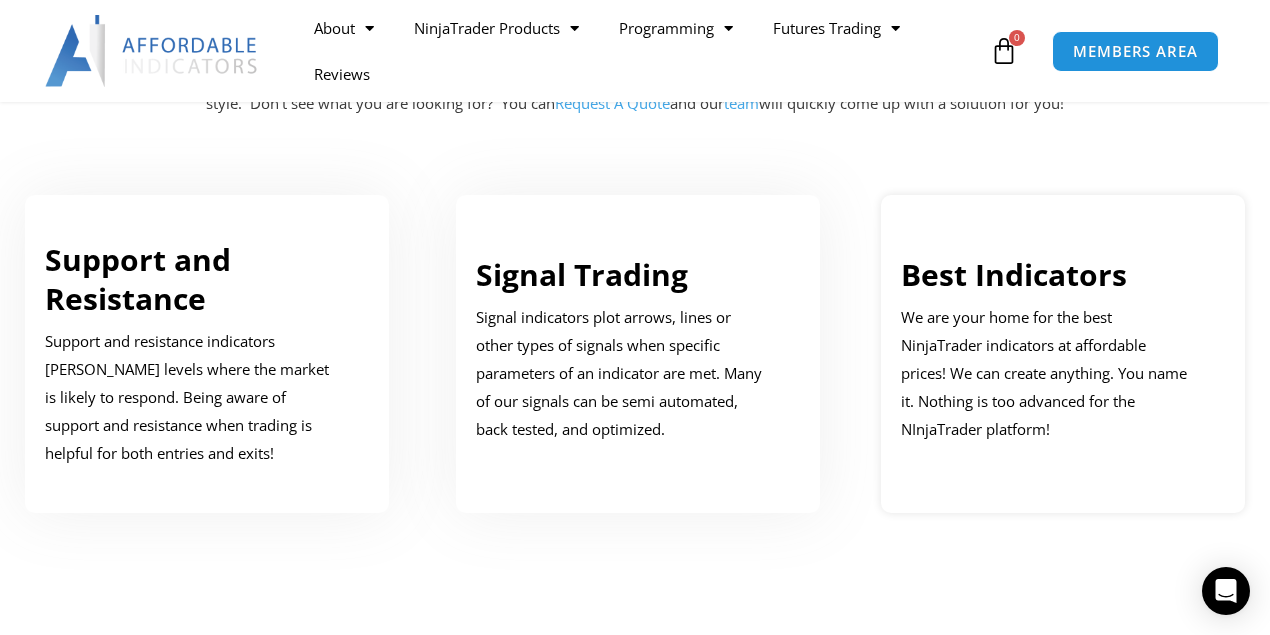 click on "We are your home for the best NinjaTrader indicators at affordable prices!  We can create anything. You name it. Nothing is too advanced for the NInjaTrader platform!" at bounding box center (1048, 373) 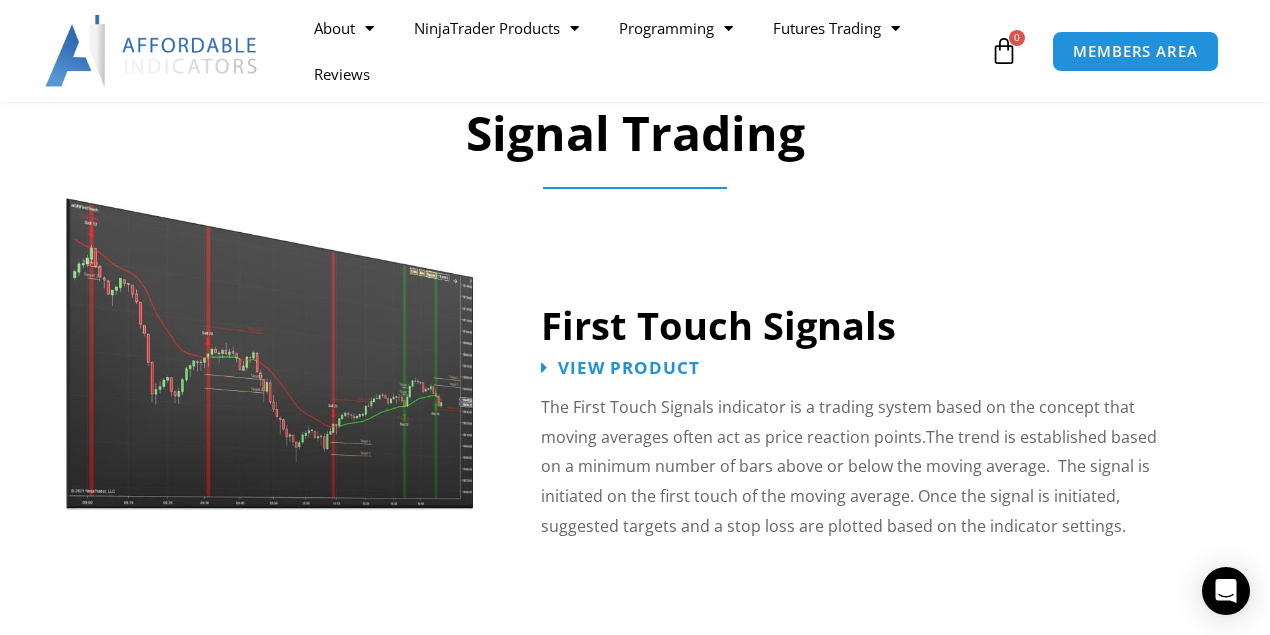 scroll, scrollTop: 3066, scrollLeft: 0, axis: vertical 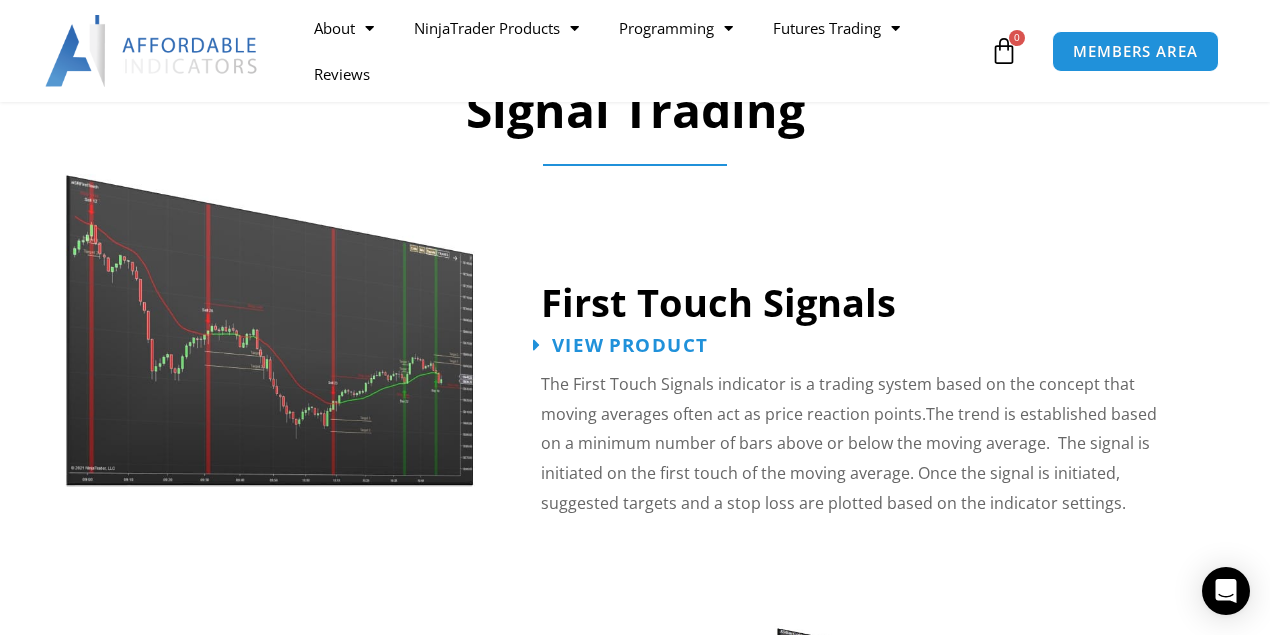 click on "View Product" at bounding box center (630, 344) 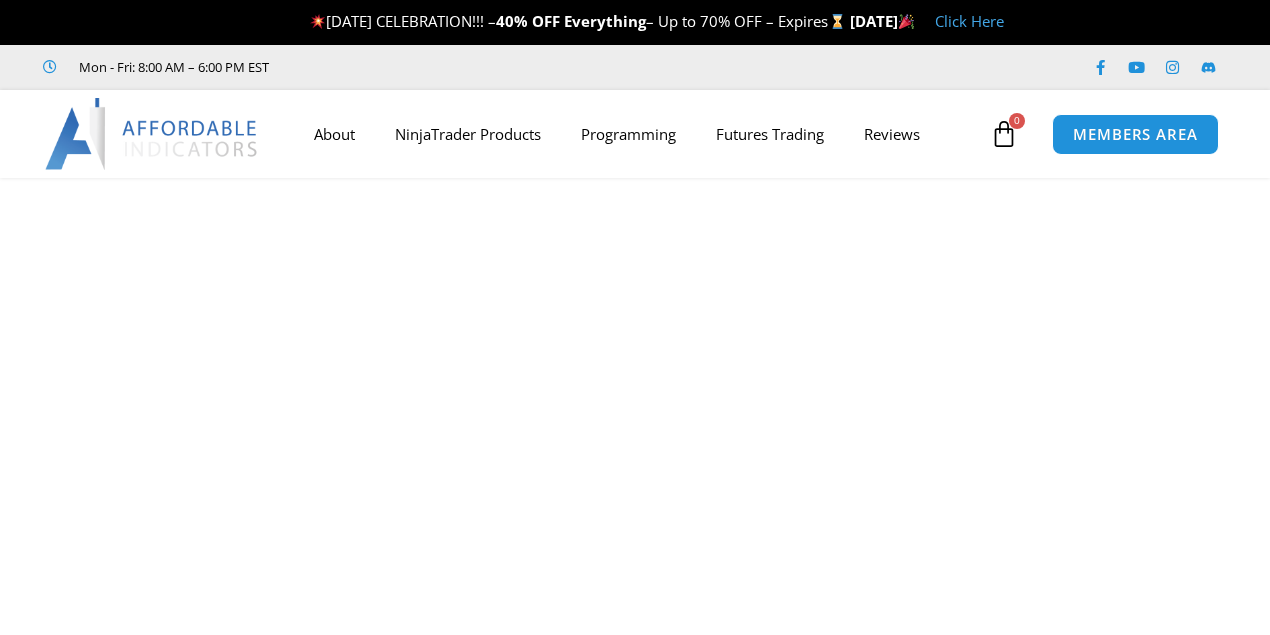 scroll, scrollTop: 0, scrollLeft: 0, axis: both 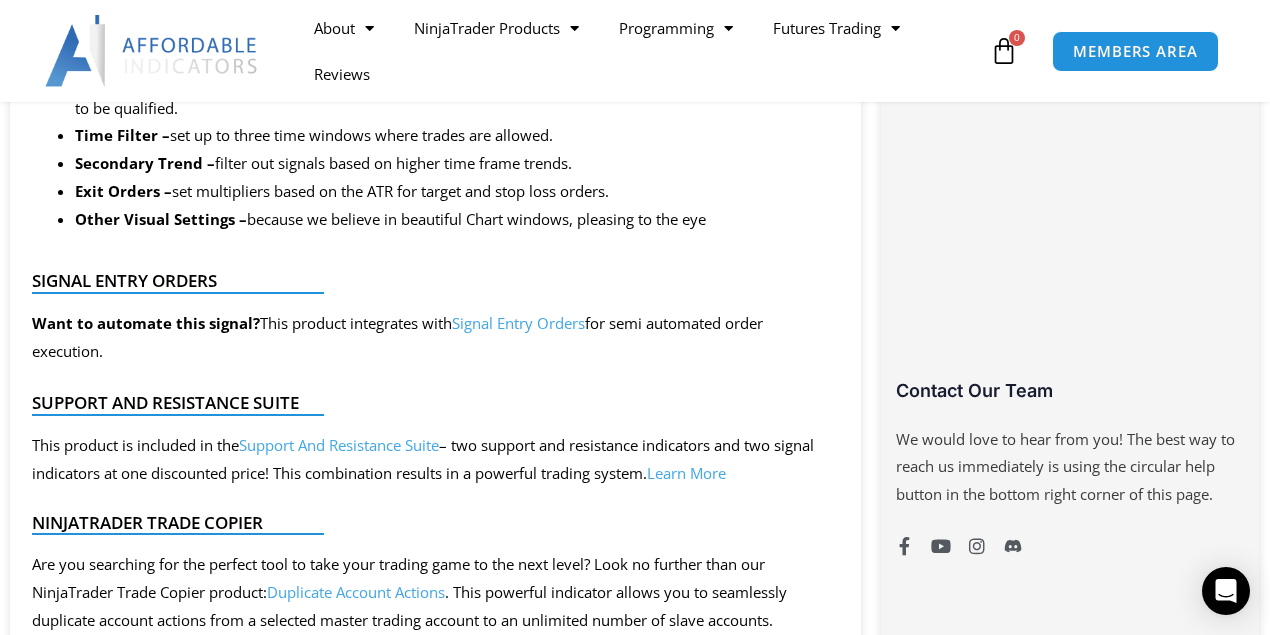 click on "Signal Entry Orders" at bounding box center [518, 323] 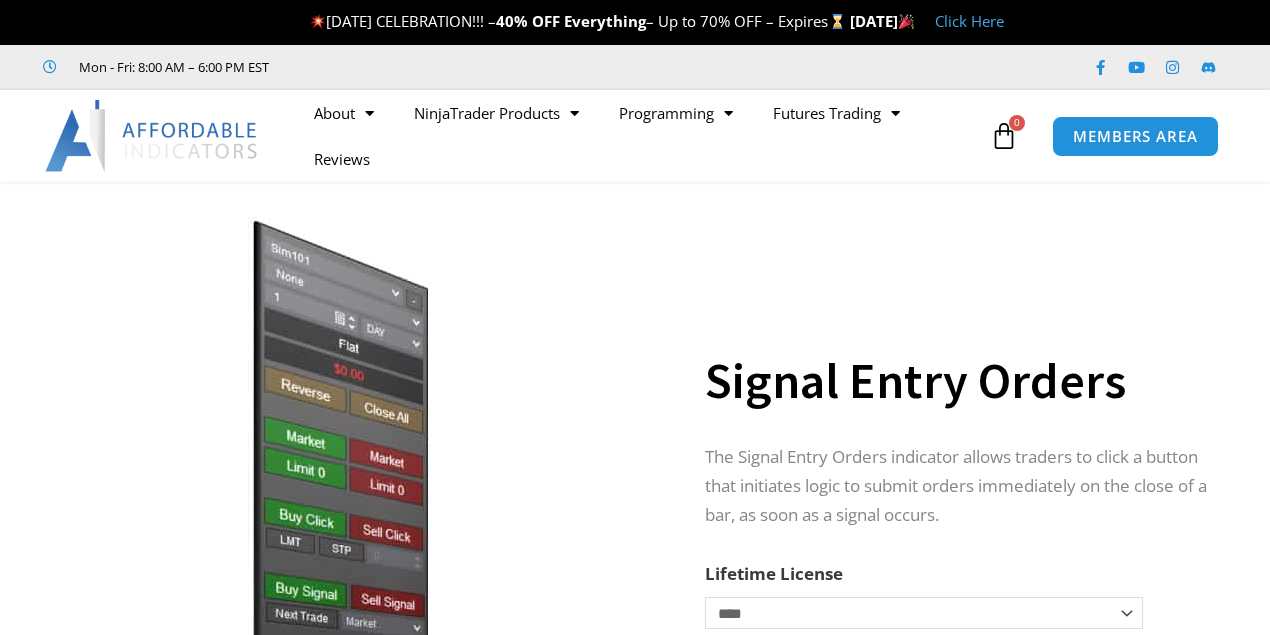 scroll, scrollTop: 0, scrollLeft: 0, axis: both 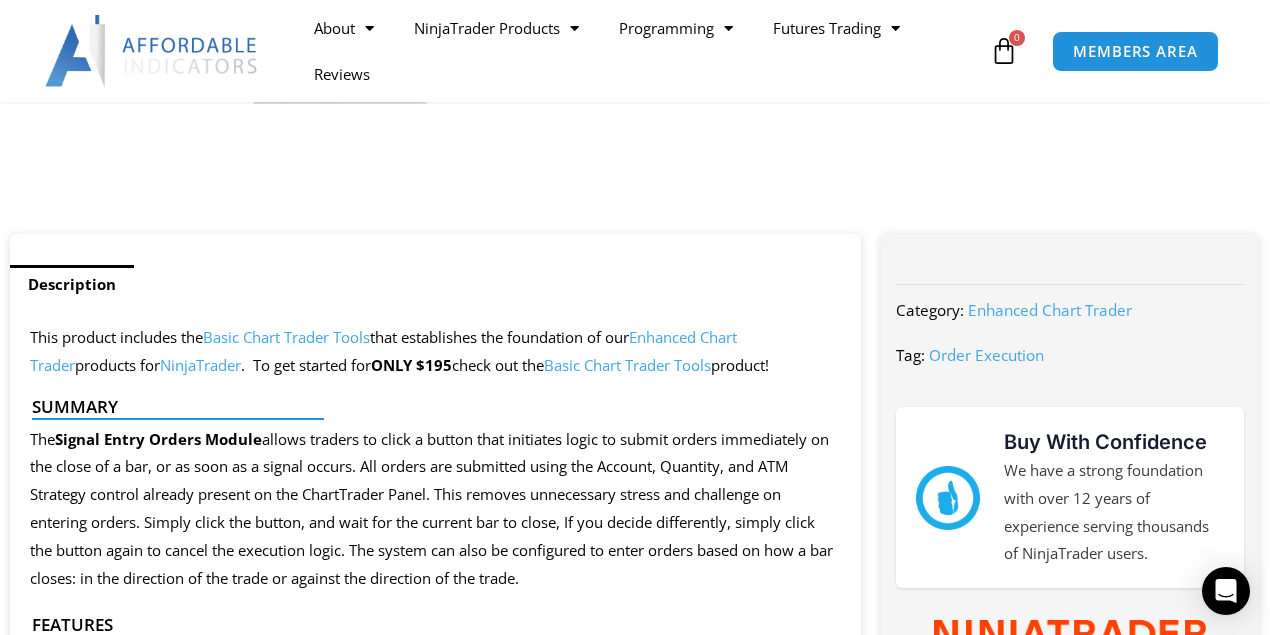 click on "Basic Chart Trader Tools" at bounding box center [627, 365] 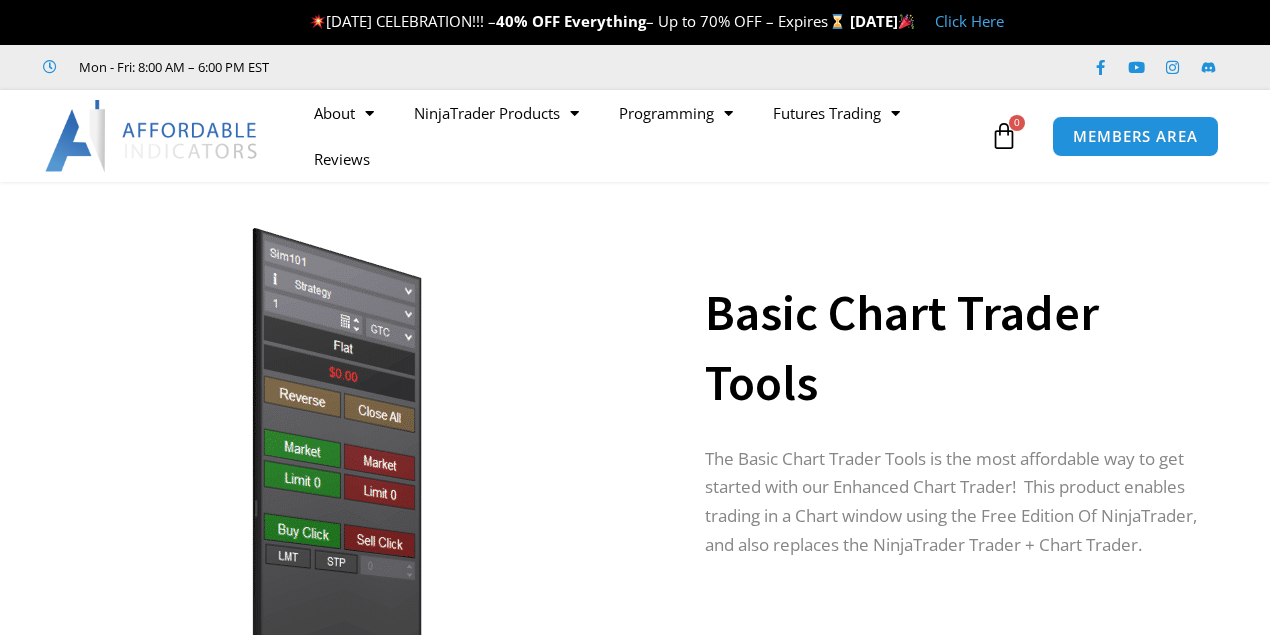 scroll, scrollTop: 0, scrollLeft: 0, axis: both 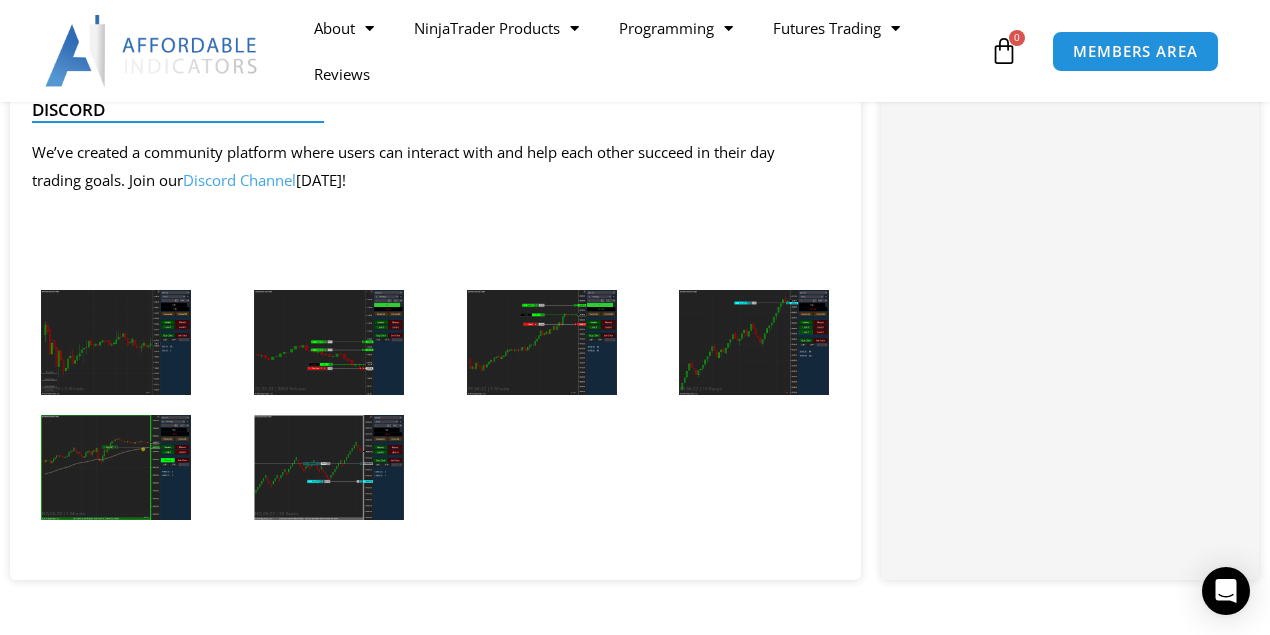click at bounding box center [329, 342] 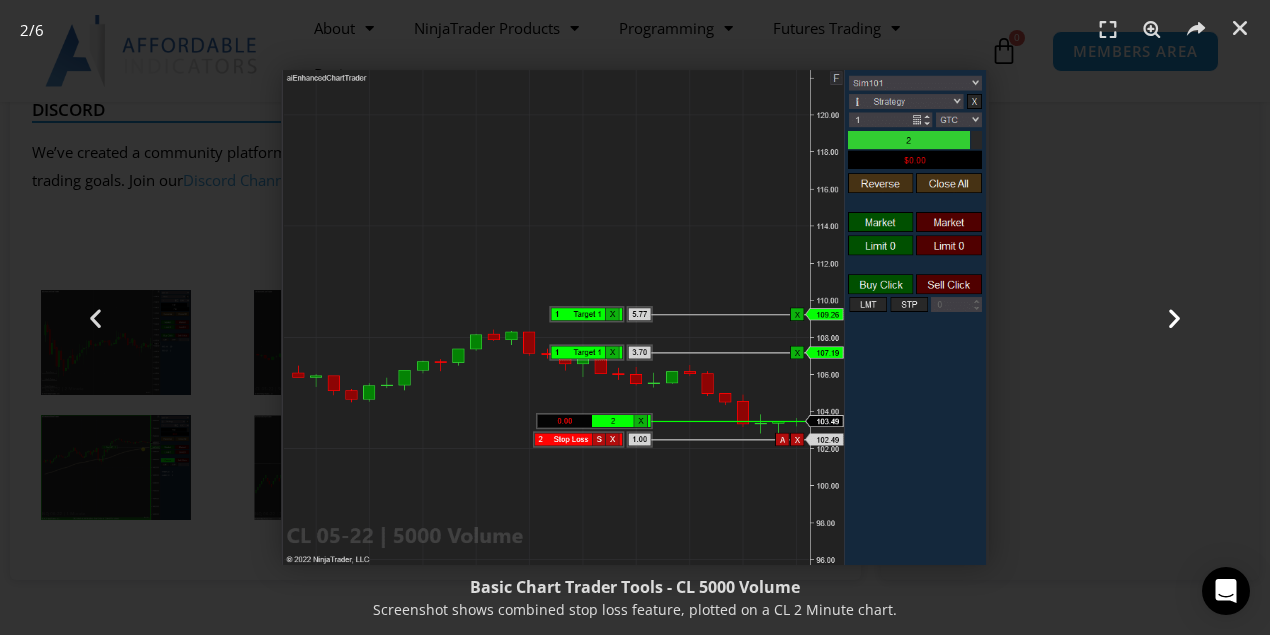 click at bounding box center [1174, 317] 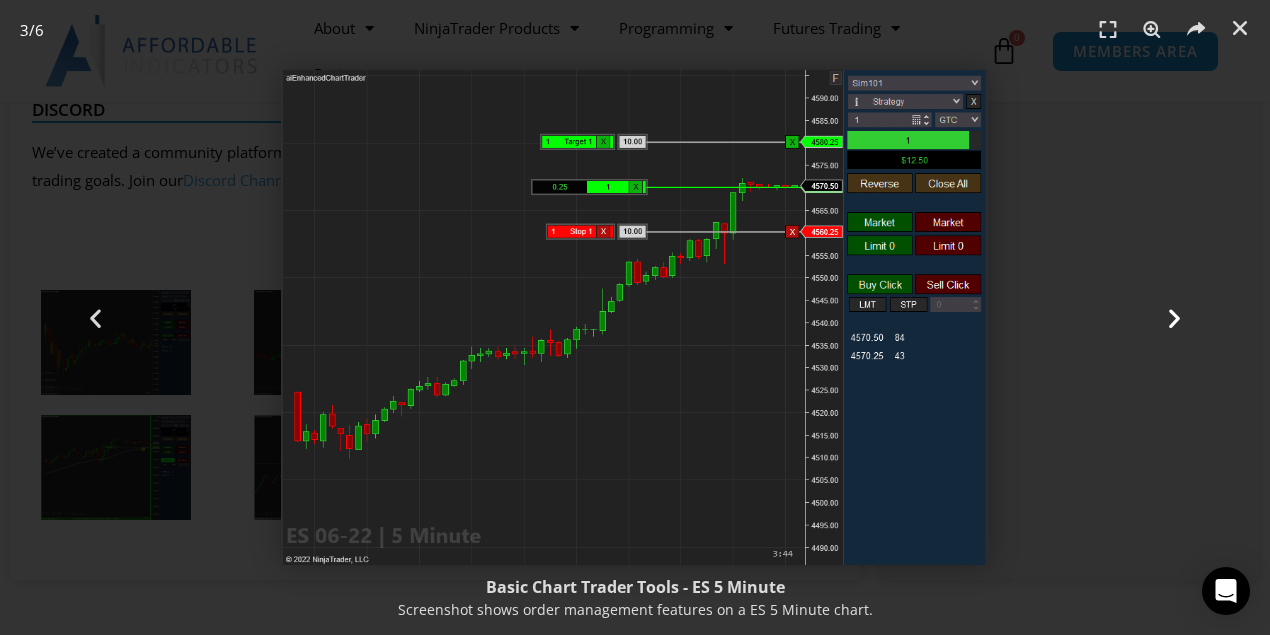 click at bounding box center [1174, 317] 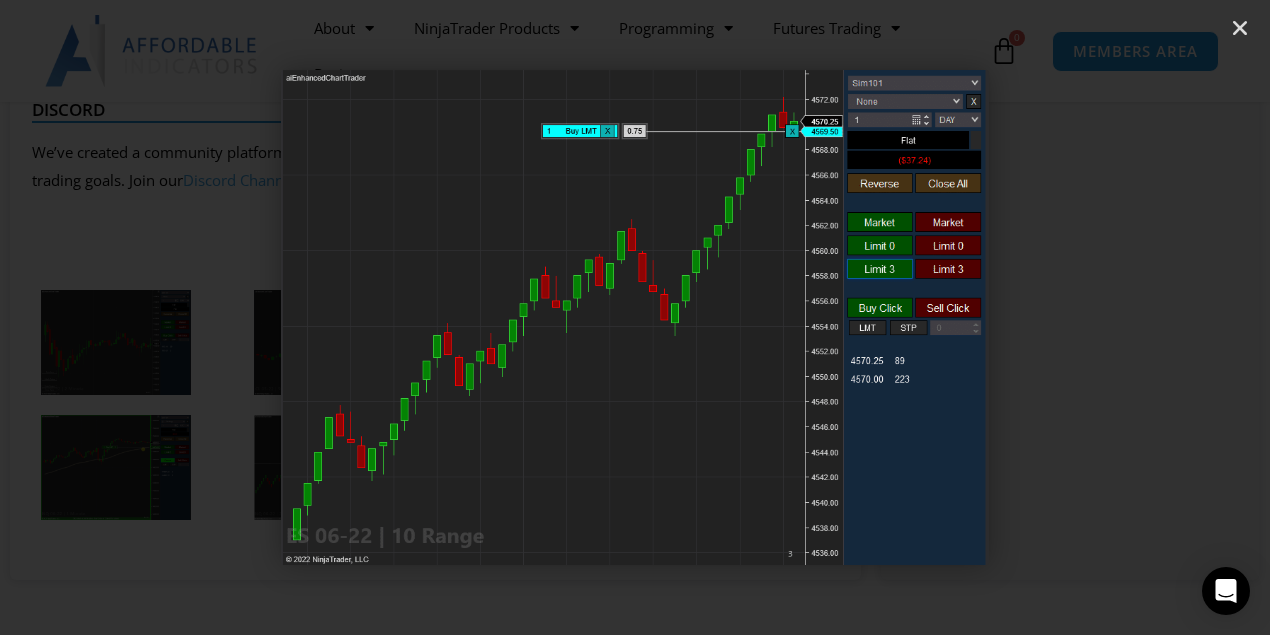 click at bounding box center (1174, 317) 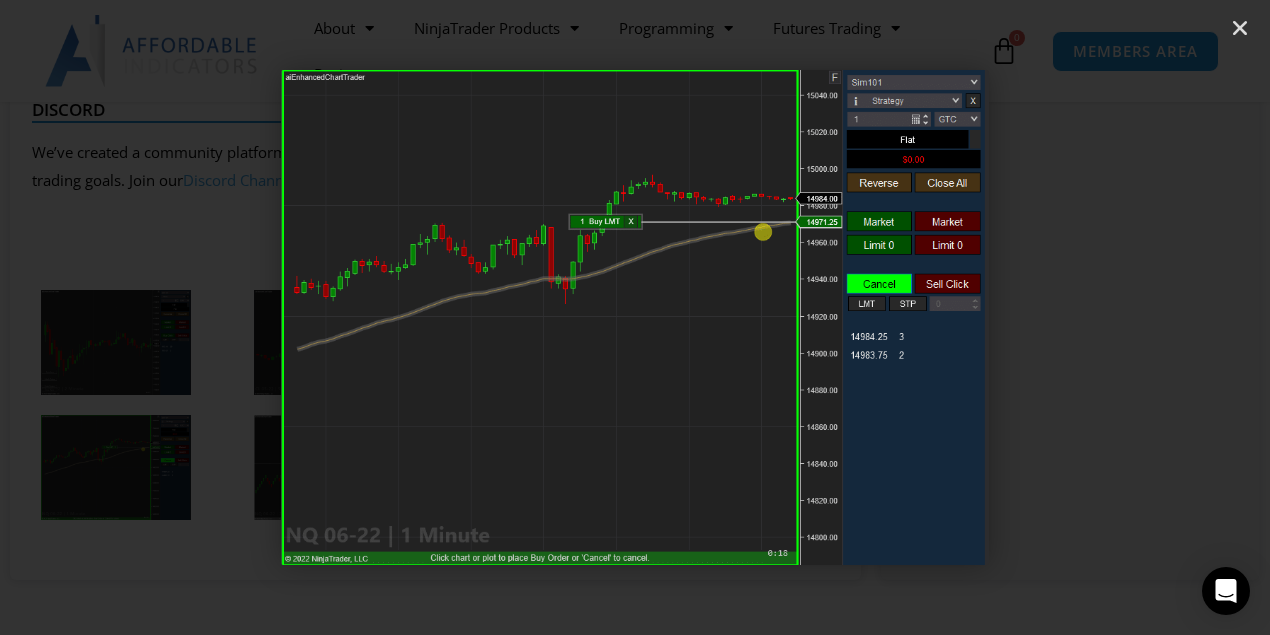 click at bounding box center [1174, 317] 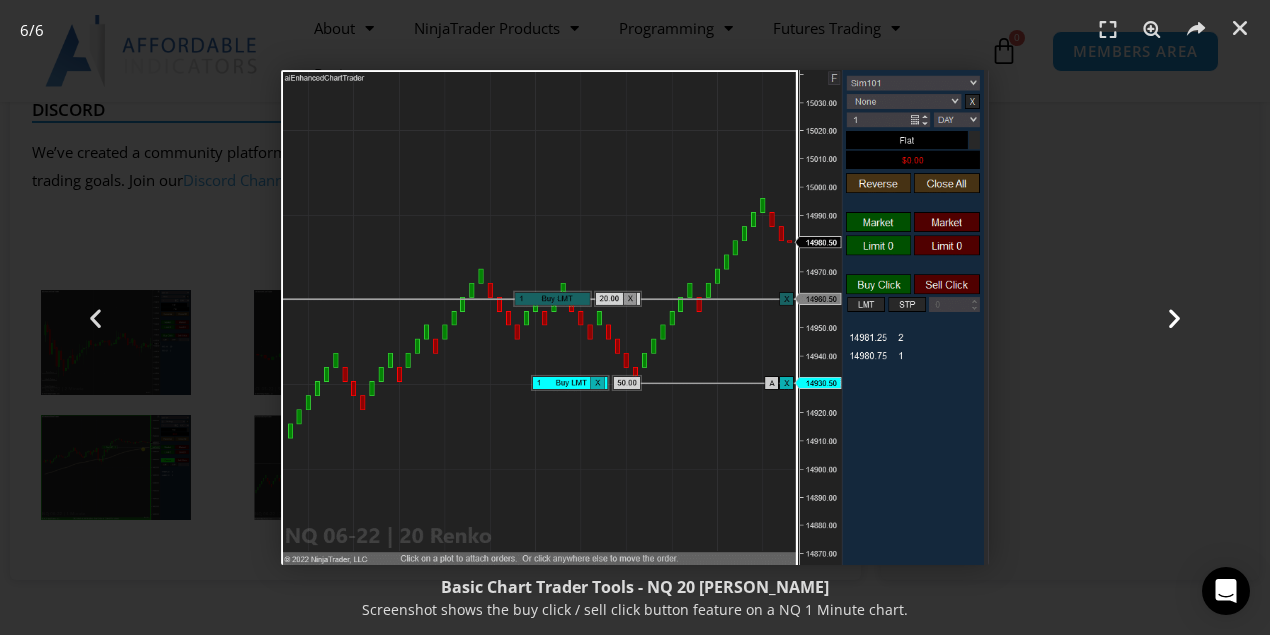 click at bounding box center (1174, 317) 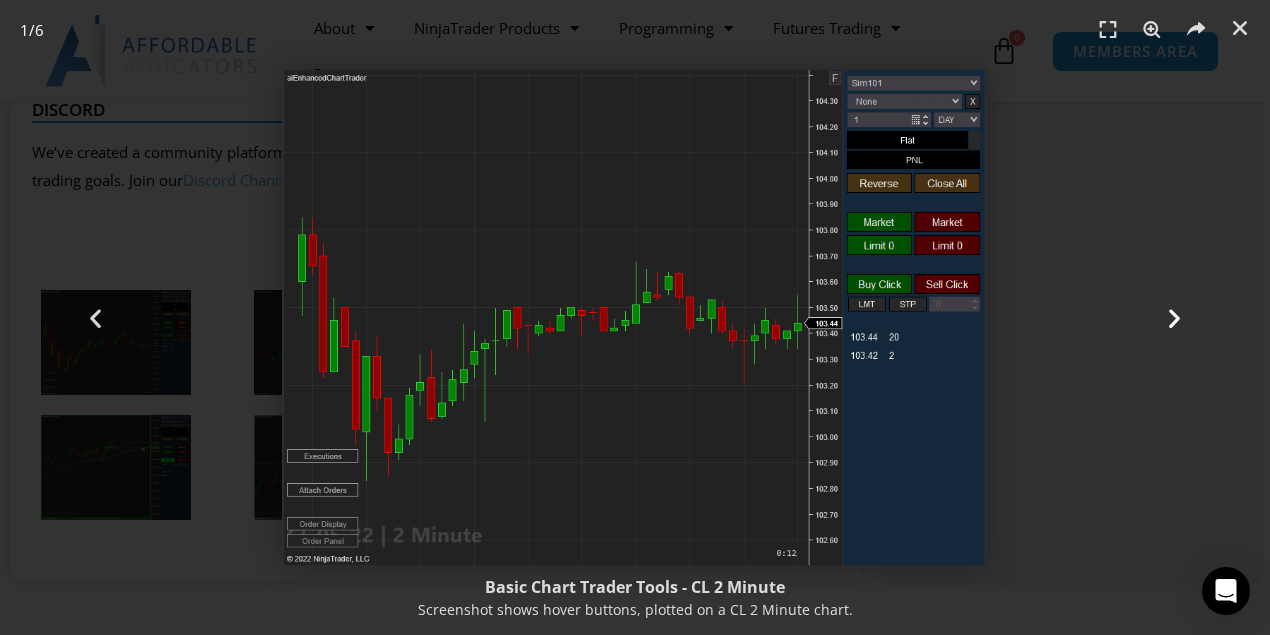 click at bounding box center [1174, 317] 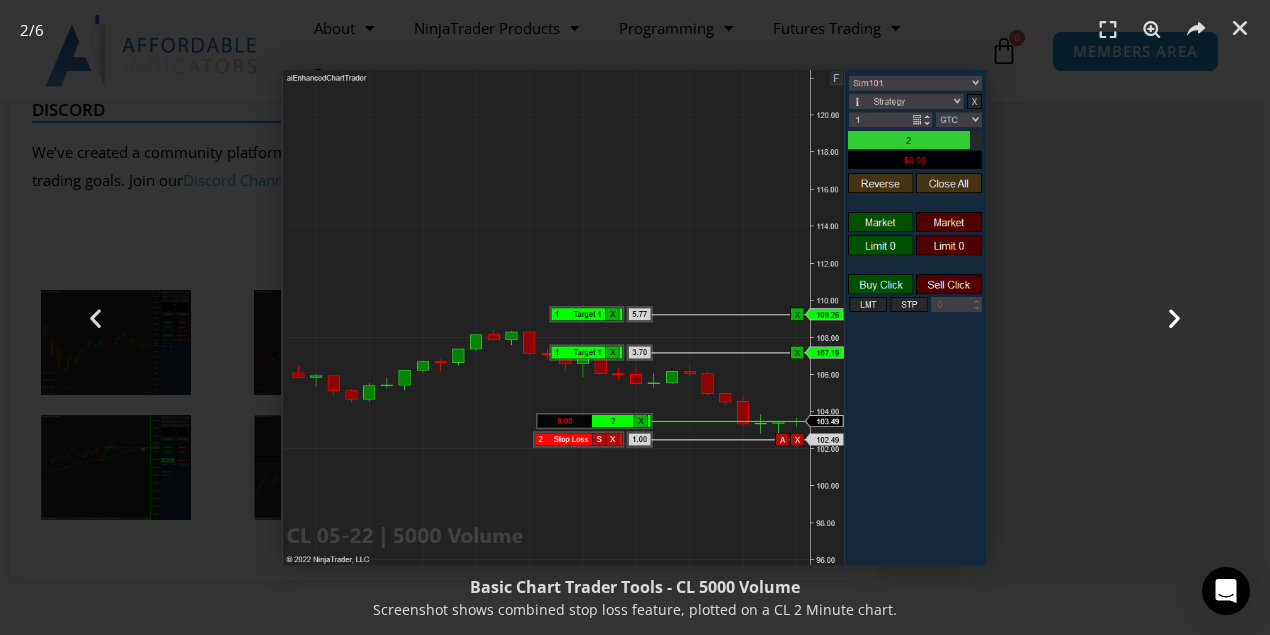 click at bounding box center [1174, 317] 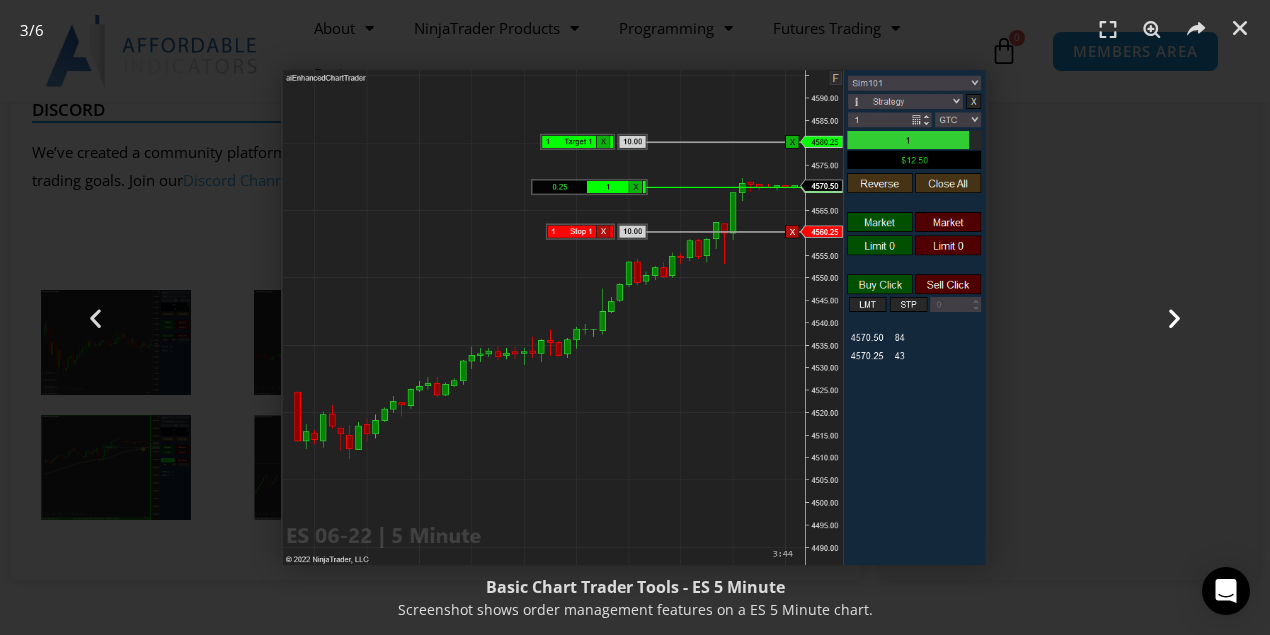 click at bounding box center (1174, 317) 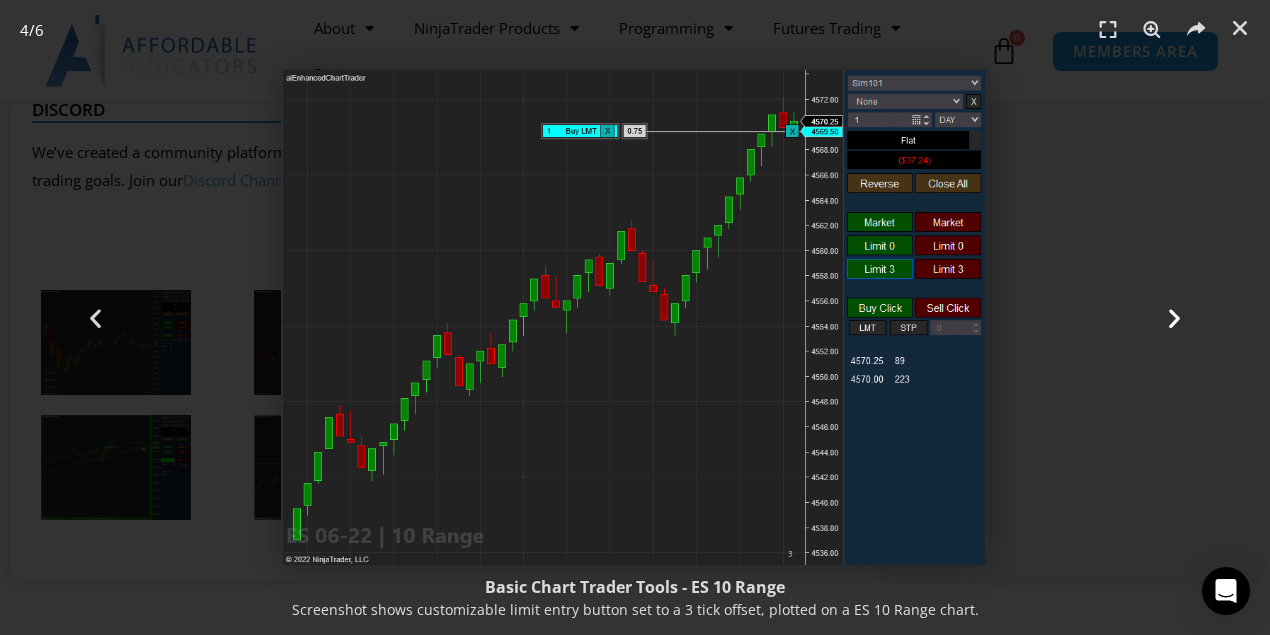 click at bounding box center (1174, 317) 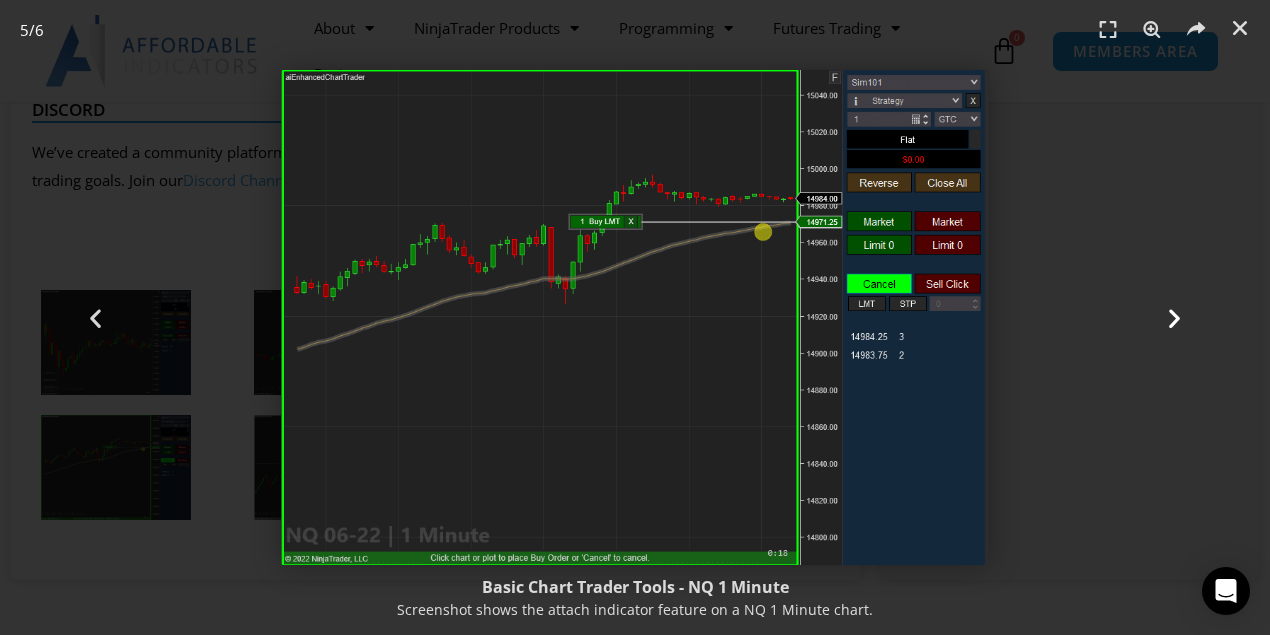 click at bounding box center (1174, 317) 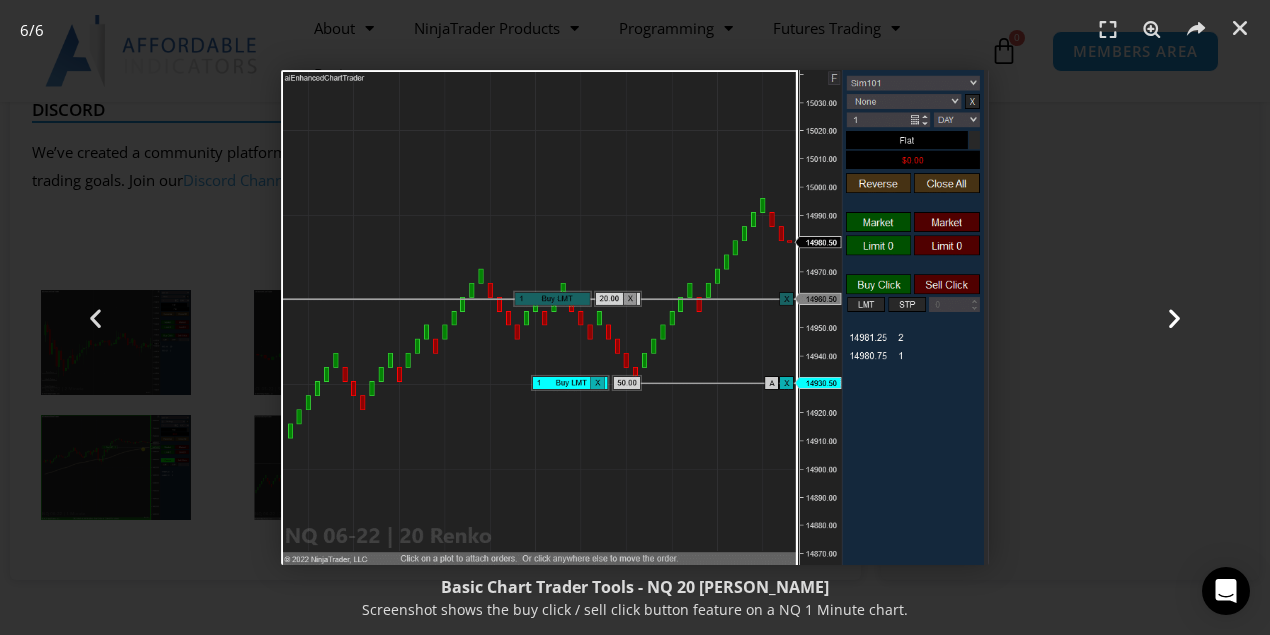 click at bounding box center (1174, 317) 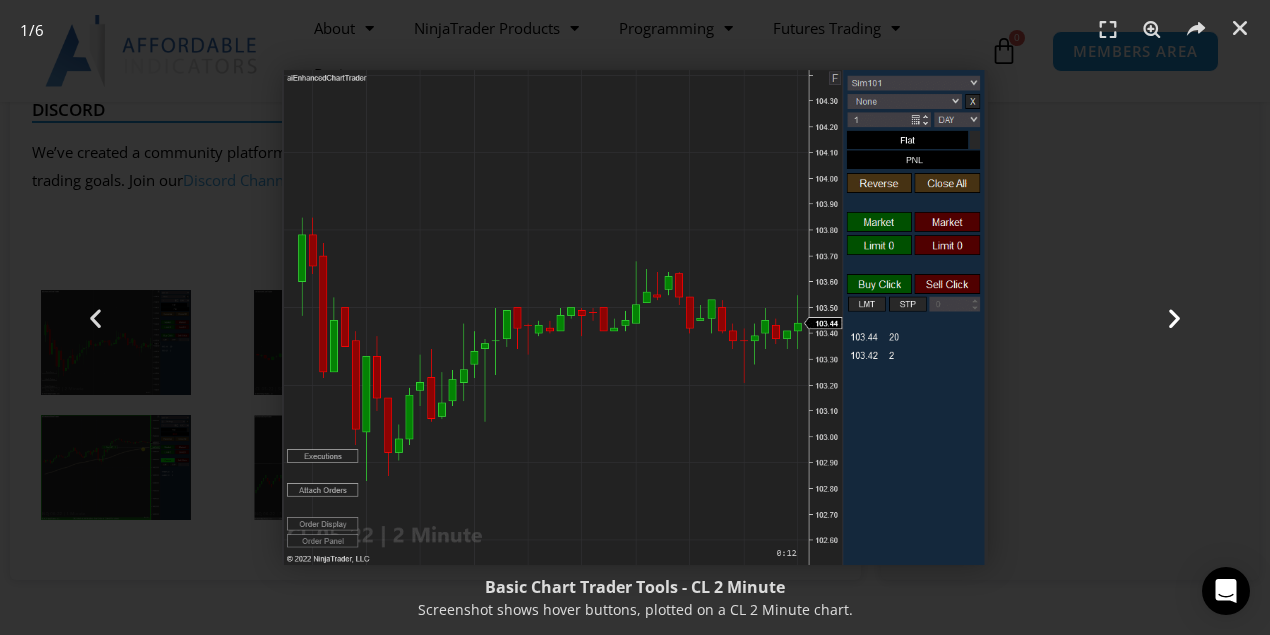click at bounding box center [1174, 317] 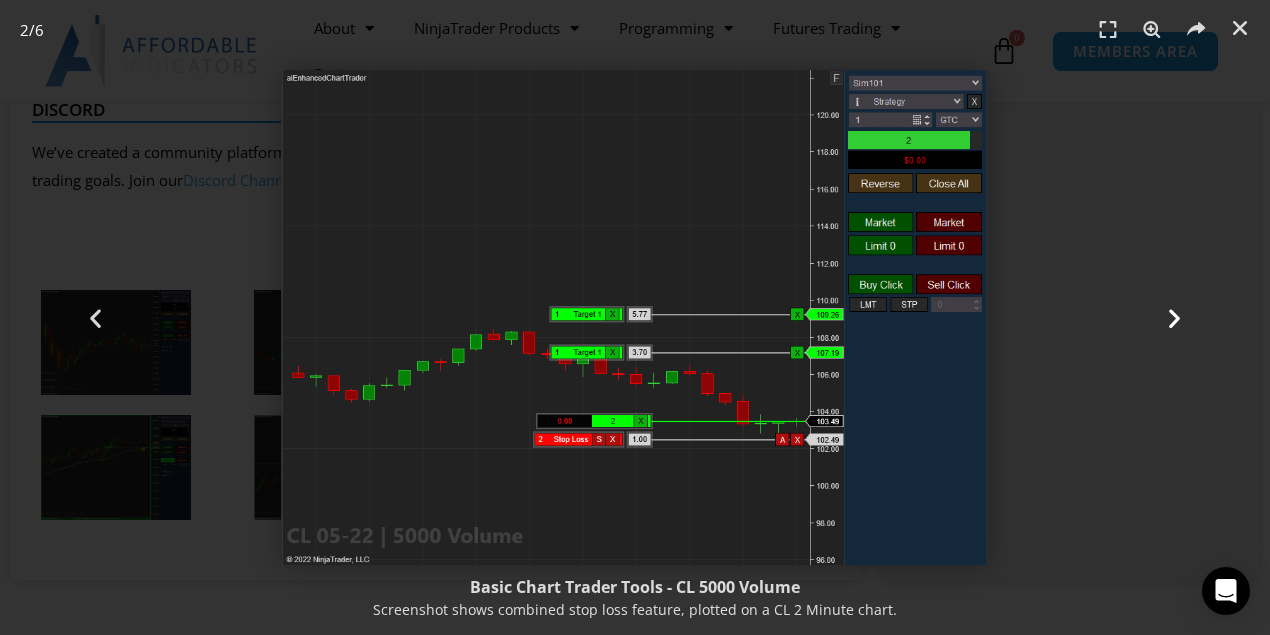 click at bounding box center [1174, 317] 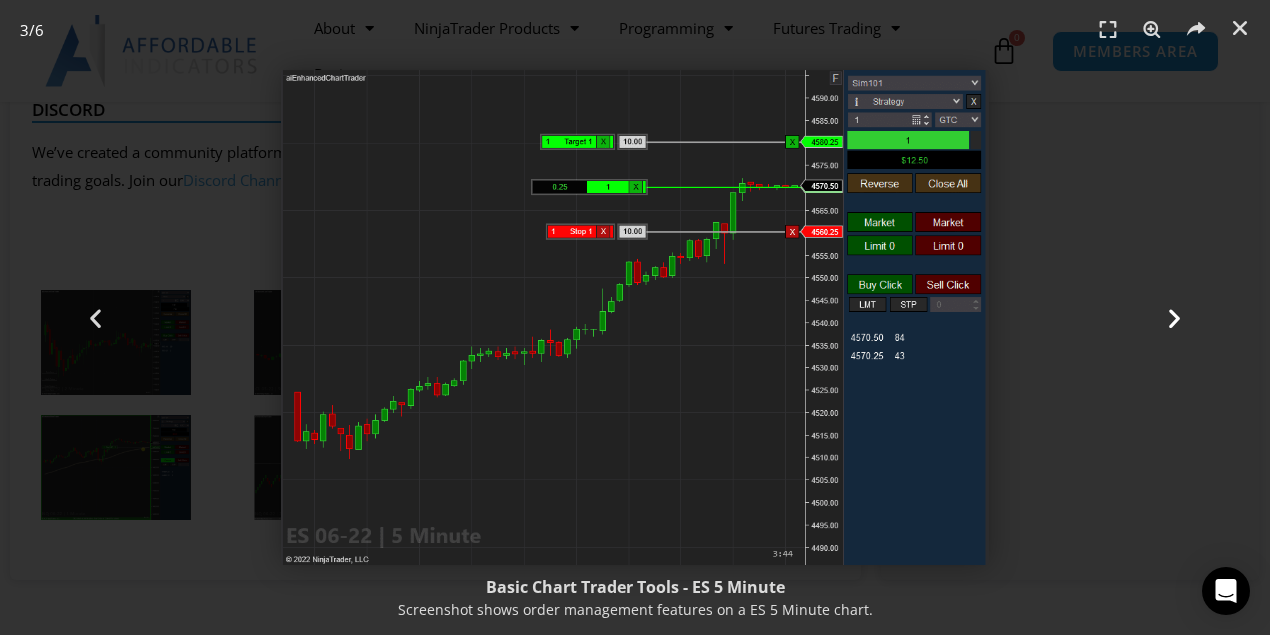 click at bounding box center [1174, 317] 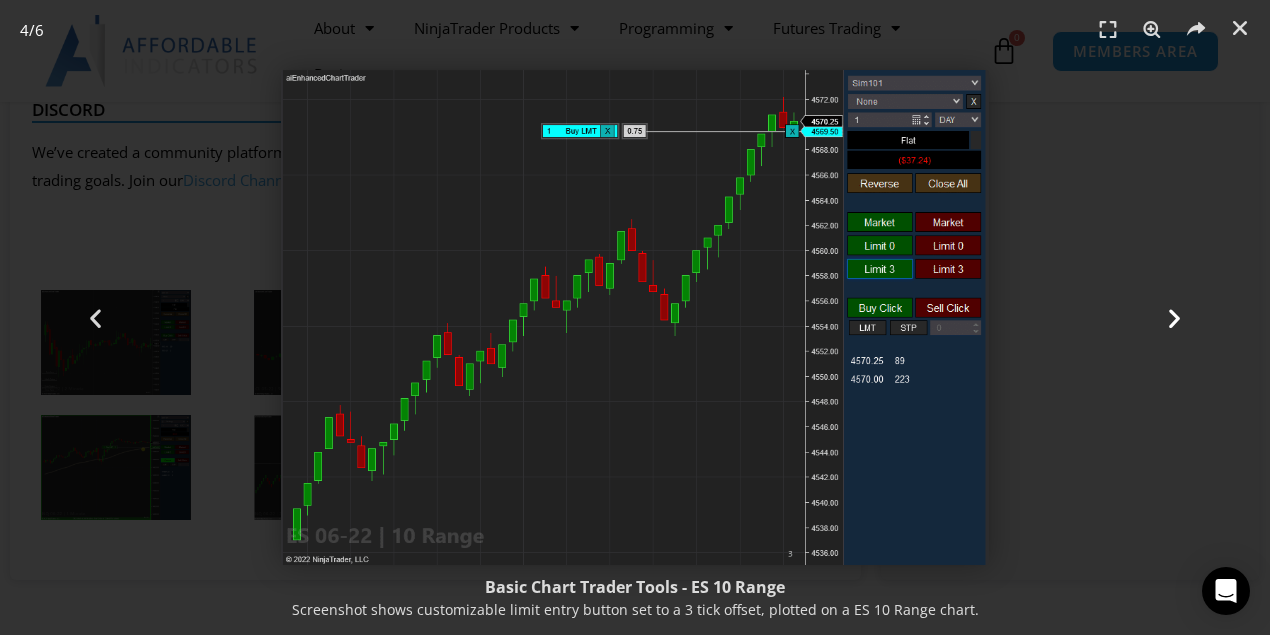 click at bounding box center (1174, 317) 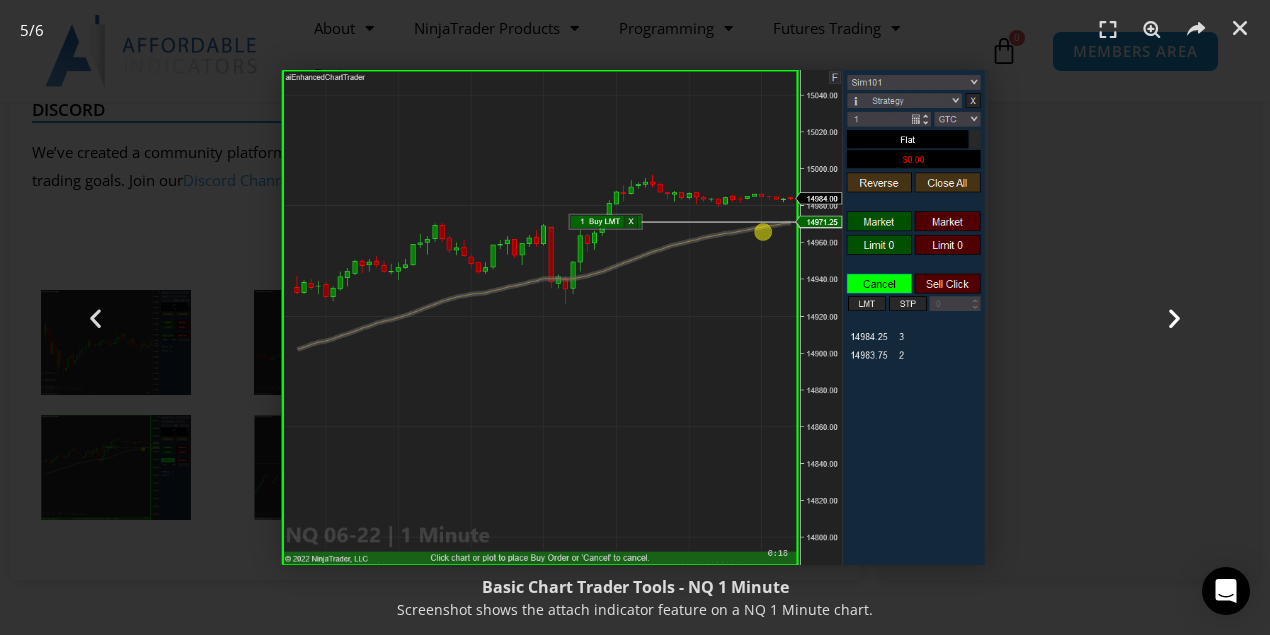 click at bounding box center (1174, 317) 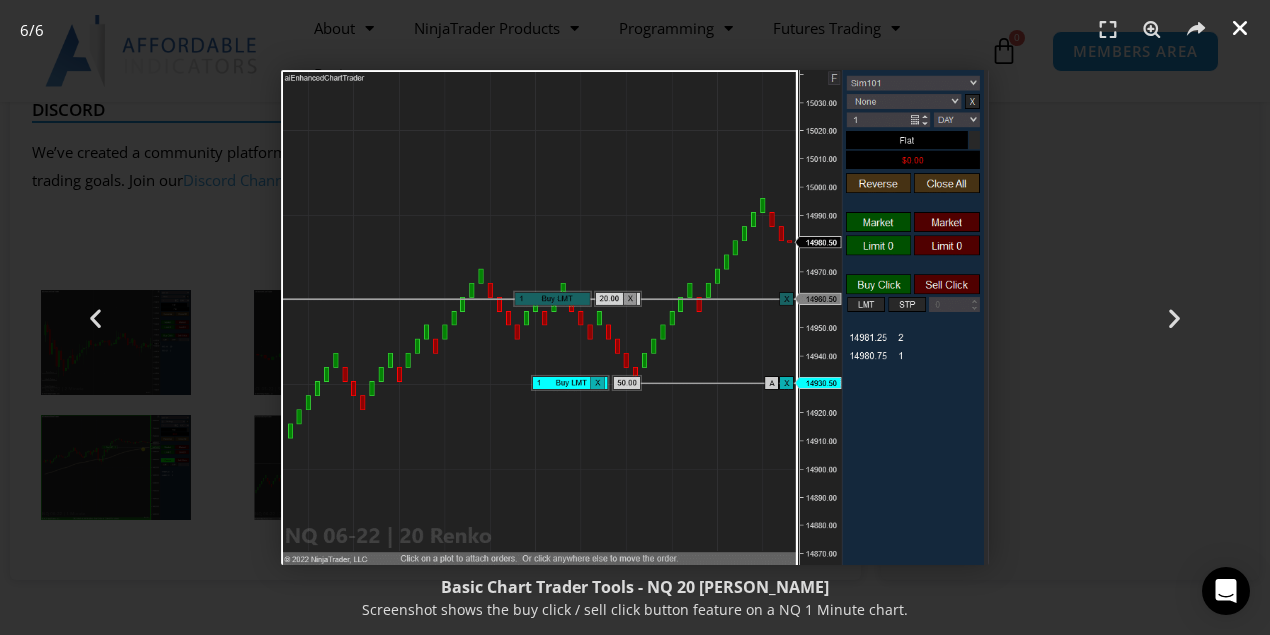 click at bounding box center (1240, 28) 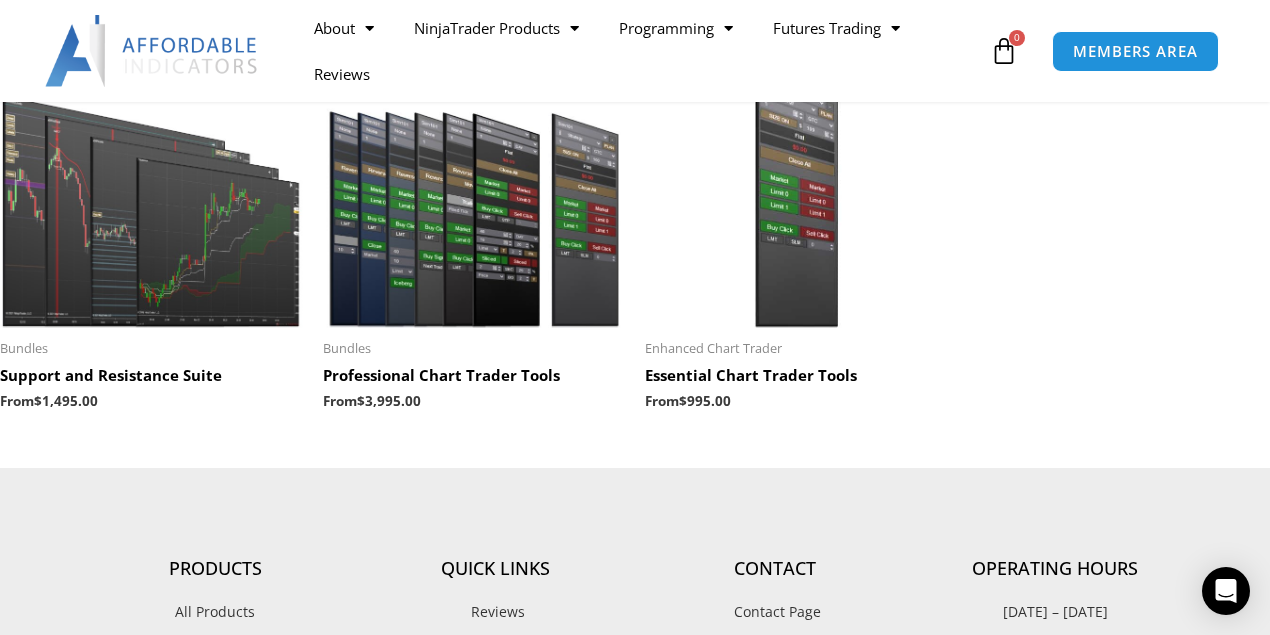 scroll, scrollTop: 5600, scrollLeft: 0, axis: vertical 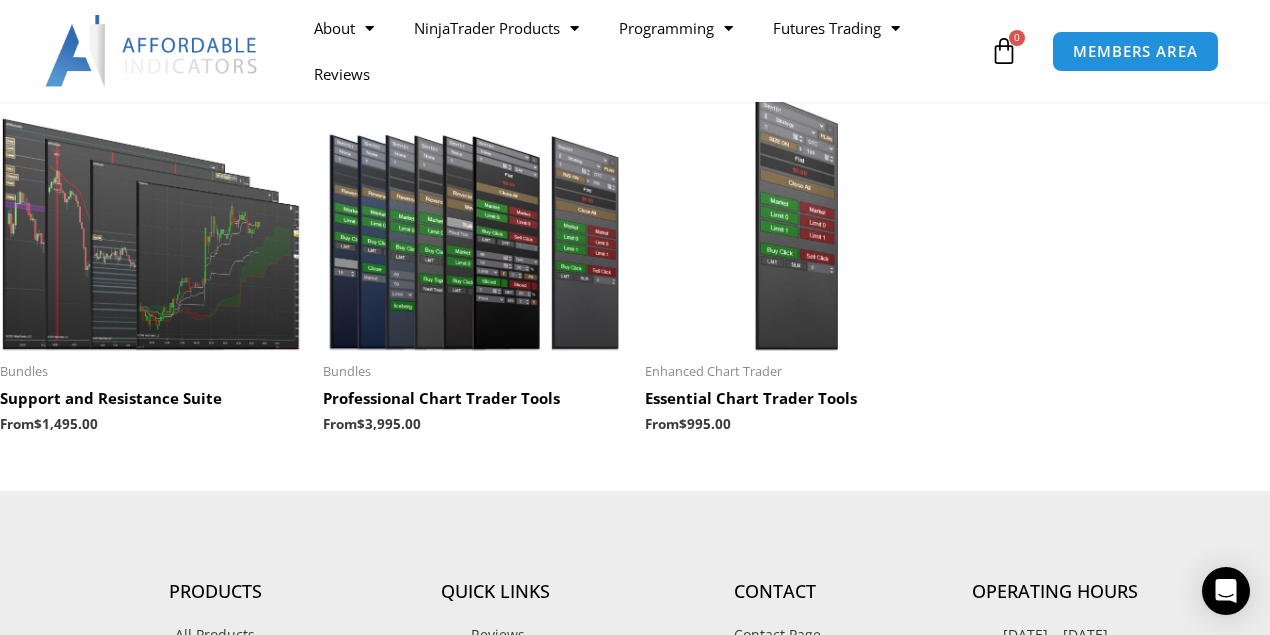 click at bounding box center [796, 220] 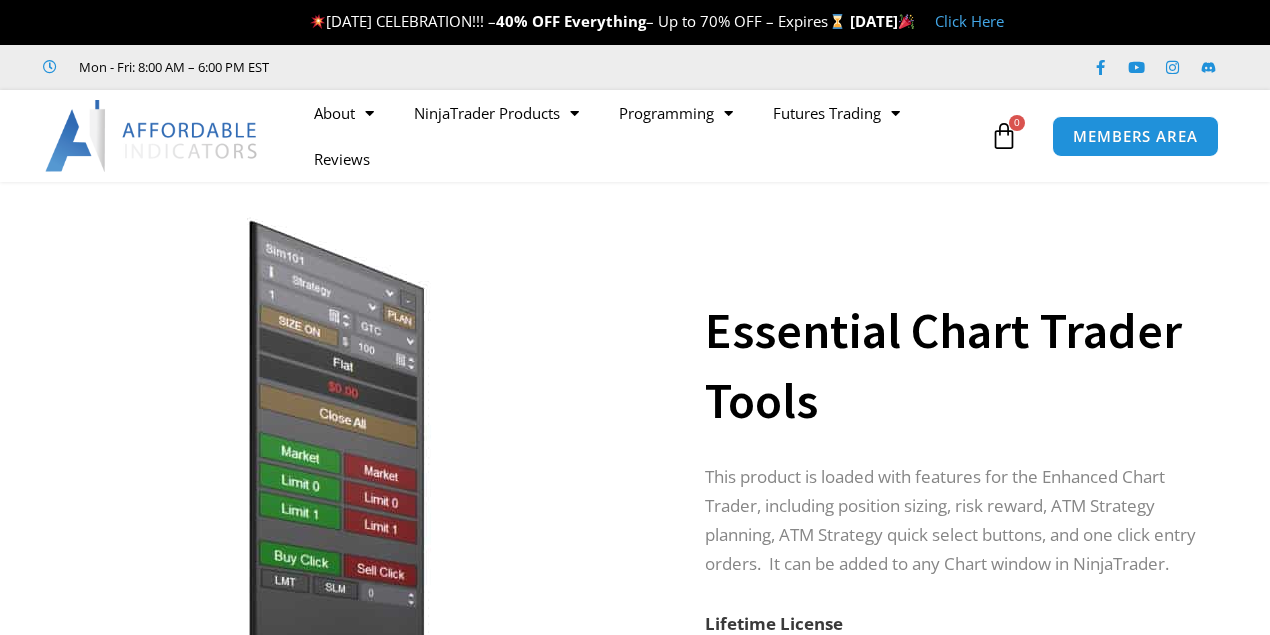 scroll, scrollTop: 0, scrollLeft: 0, axis: both 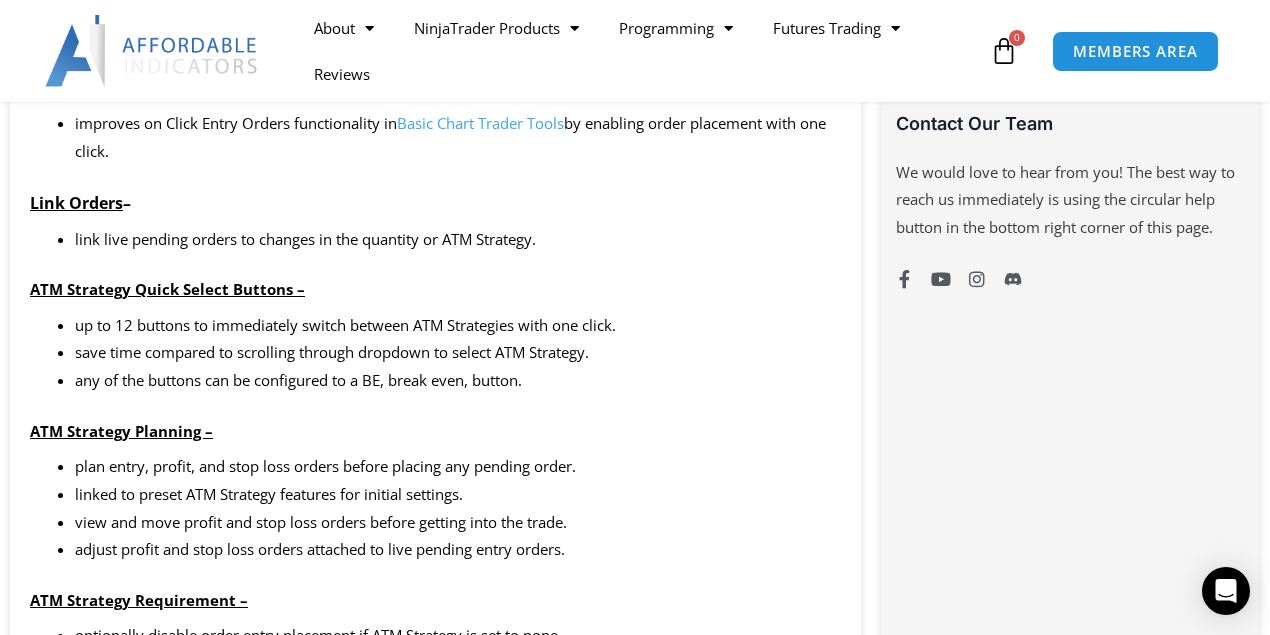 click on "Basic Chart Trader Tools" at bounding box center (480, 123) 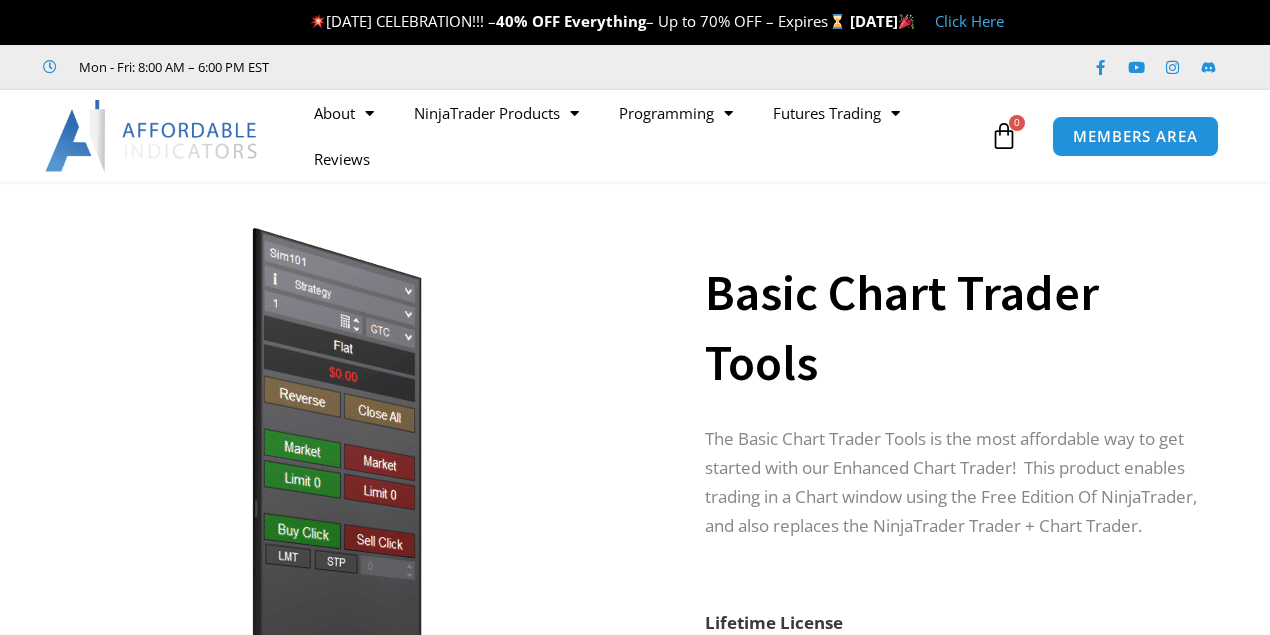 scroll, scrollTop: 0, scrollLeft: 0, axis: both 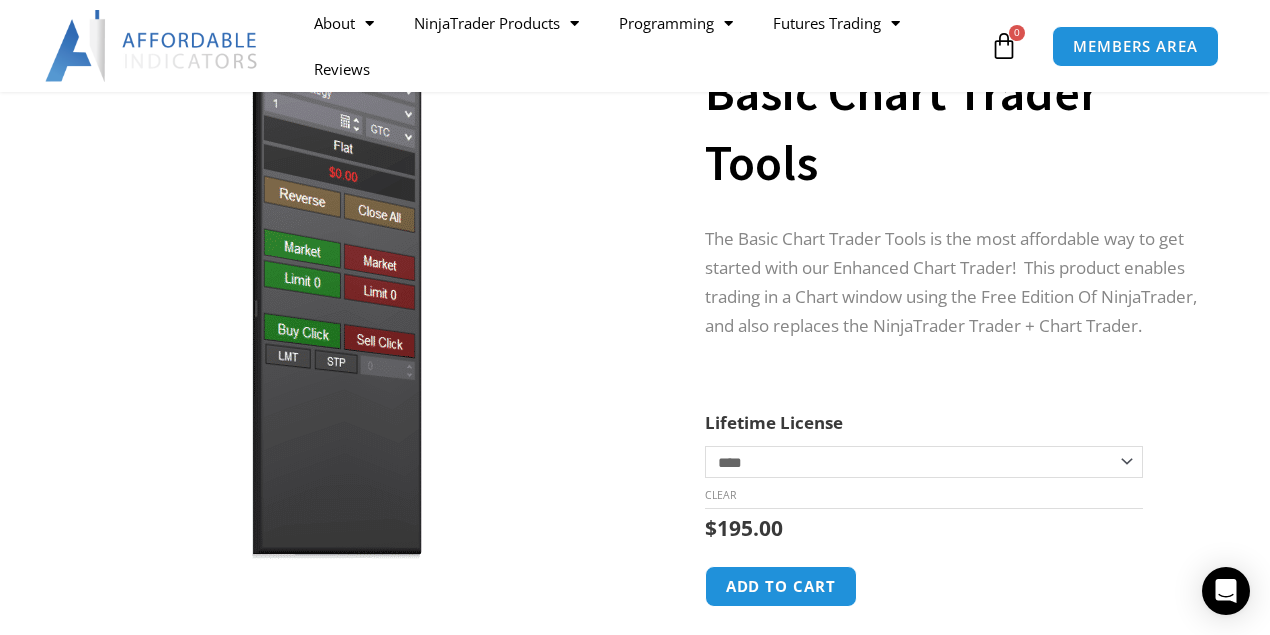 click on "**********" 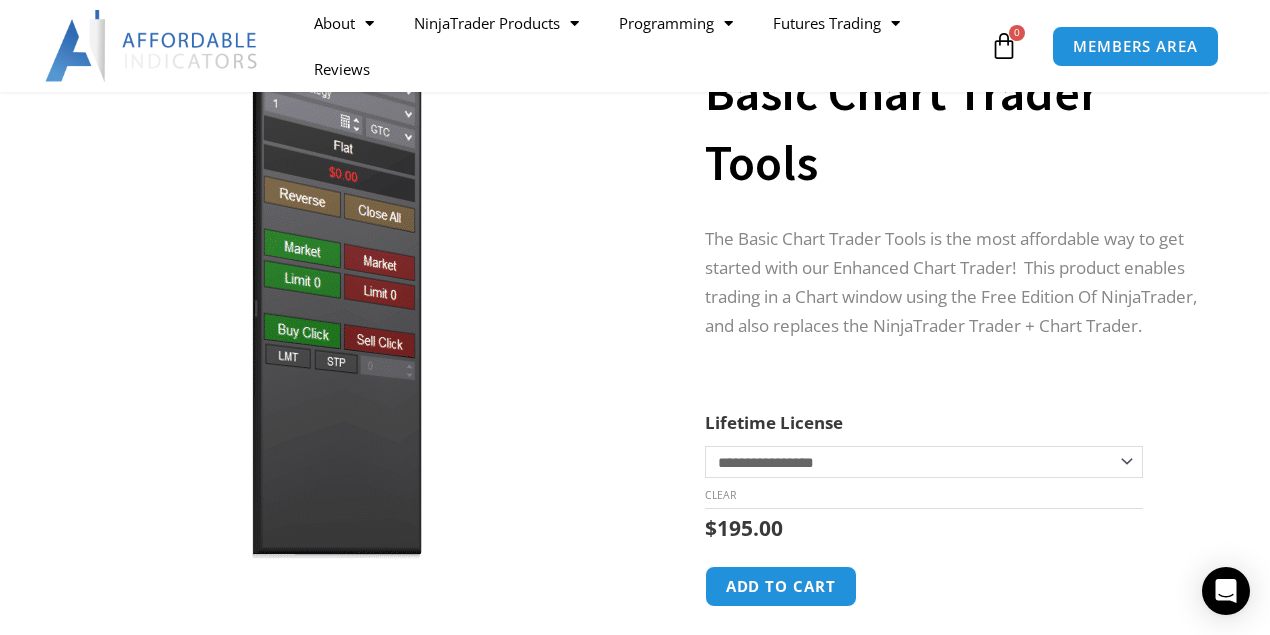 click on "**********" 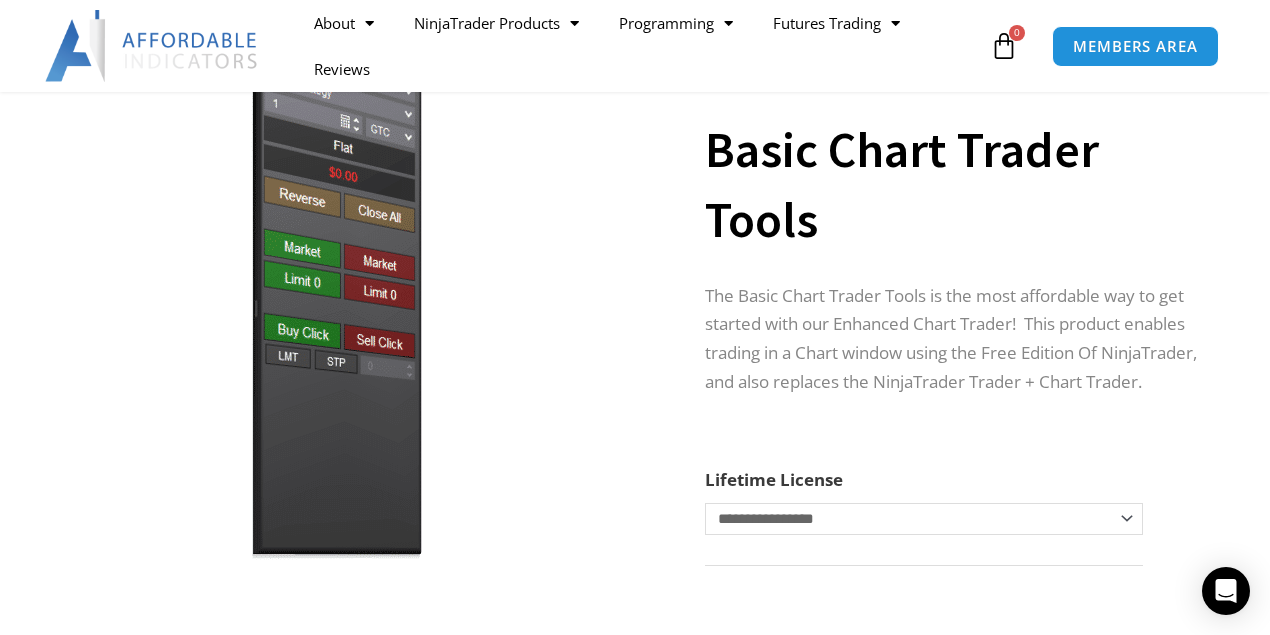click on "**********" 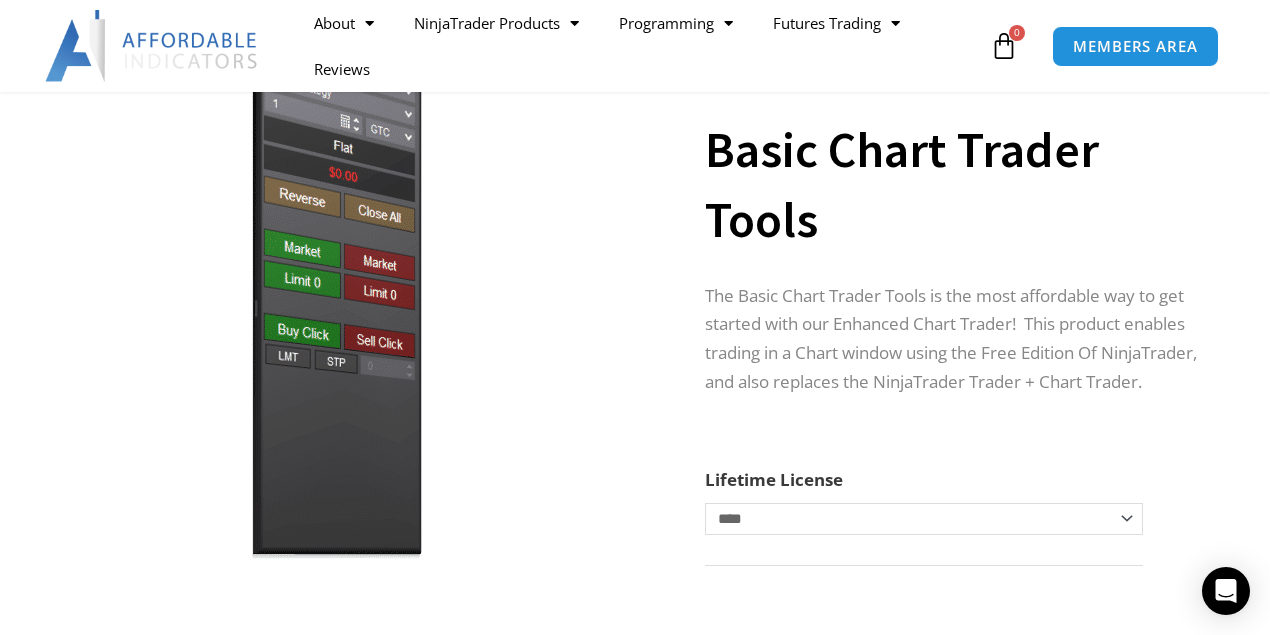 click on "**********" 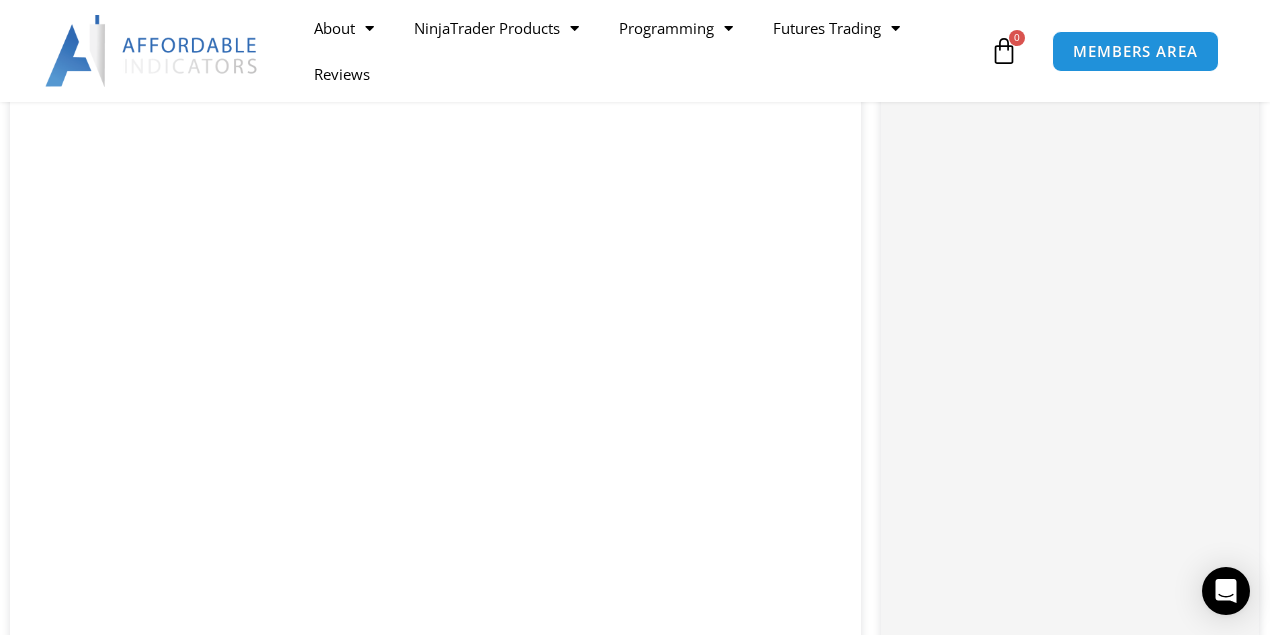 scroll, scrollTop: 3333, scrollLeft: 0, axis: vertical 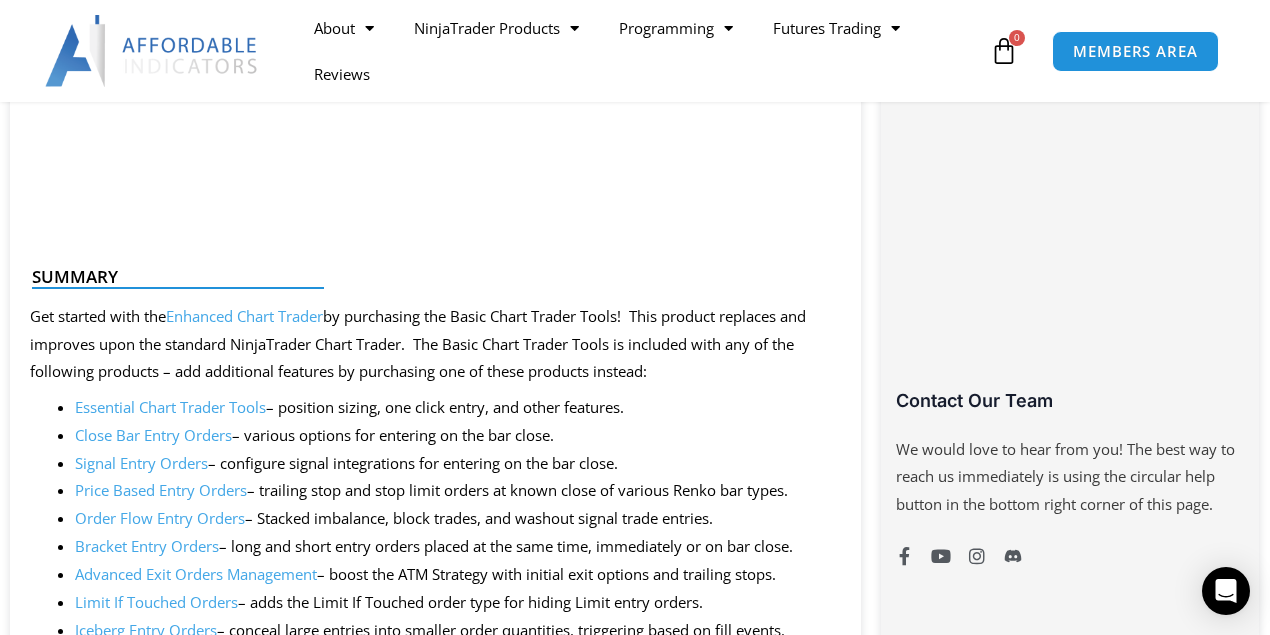 click on "Summary" at bounding box center [427, 292] 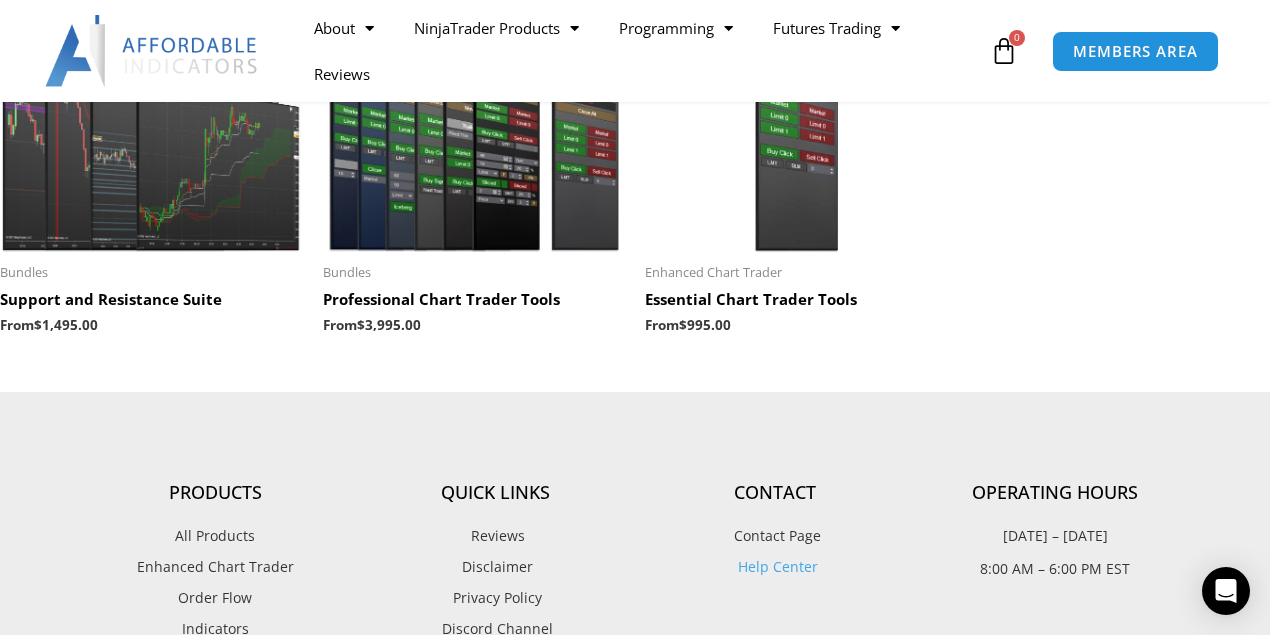 scroll, scrollTop: 5733, scrollLeft: 0, axis: vertical 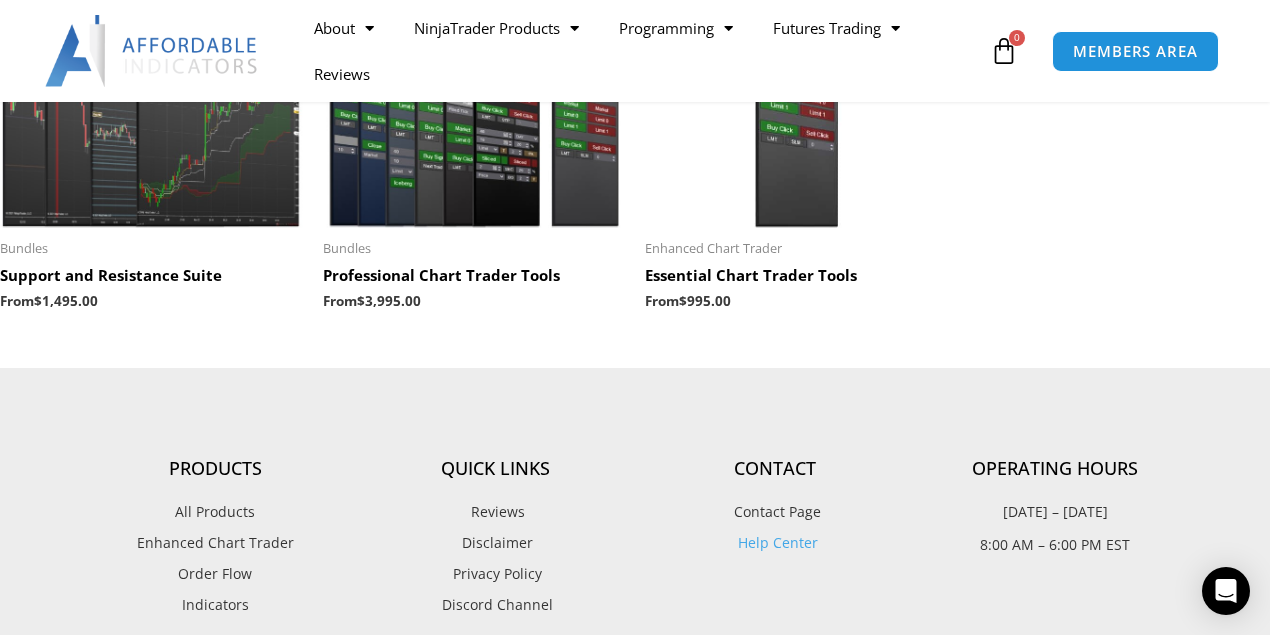click on "Support and Resistance Suite" at bounding box center (151, 276) 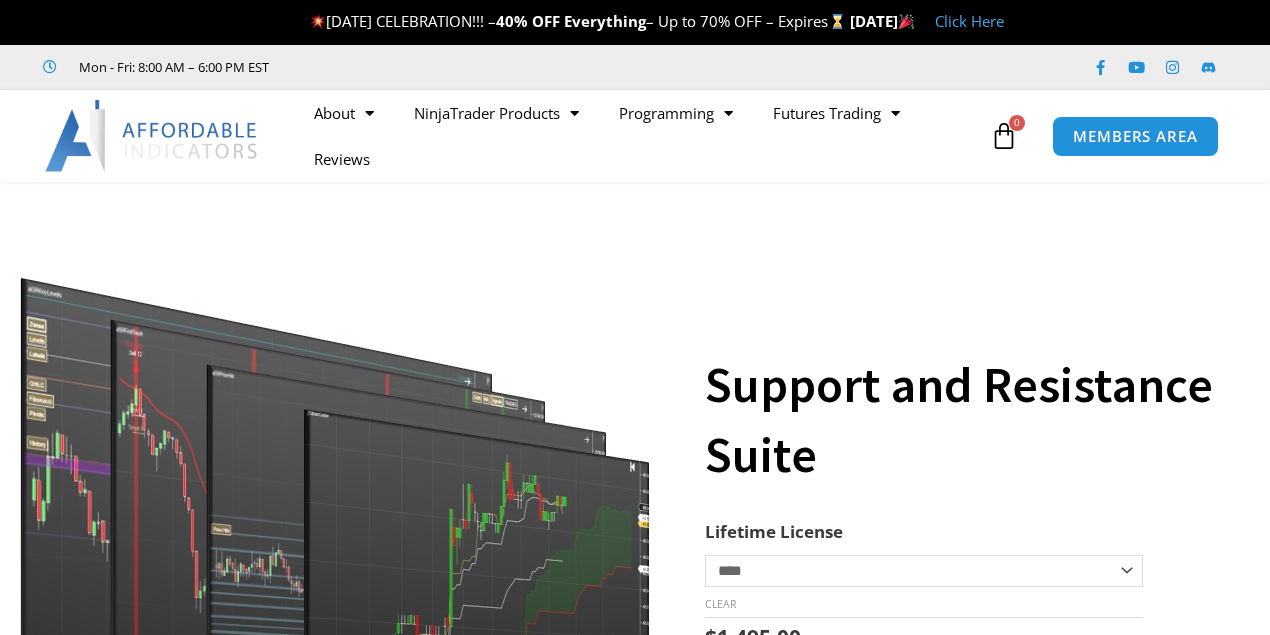 scroll, scrollTop: 0, scrollLeft: 0, axis: both 